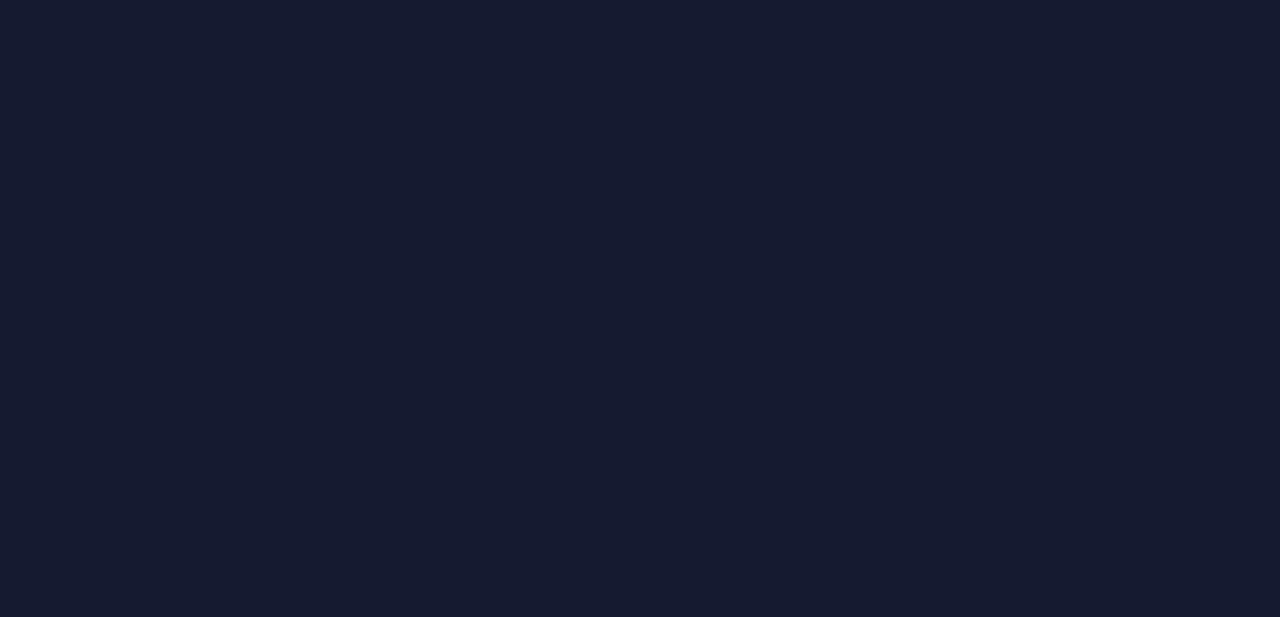 scroll, scrollTop: 0, scrollLeft: 0, axis: both 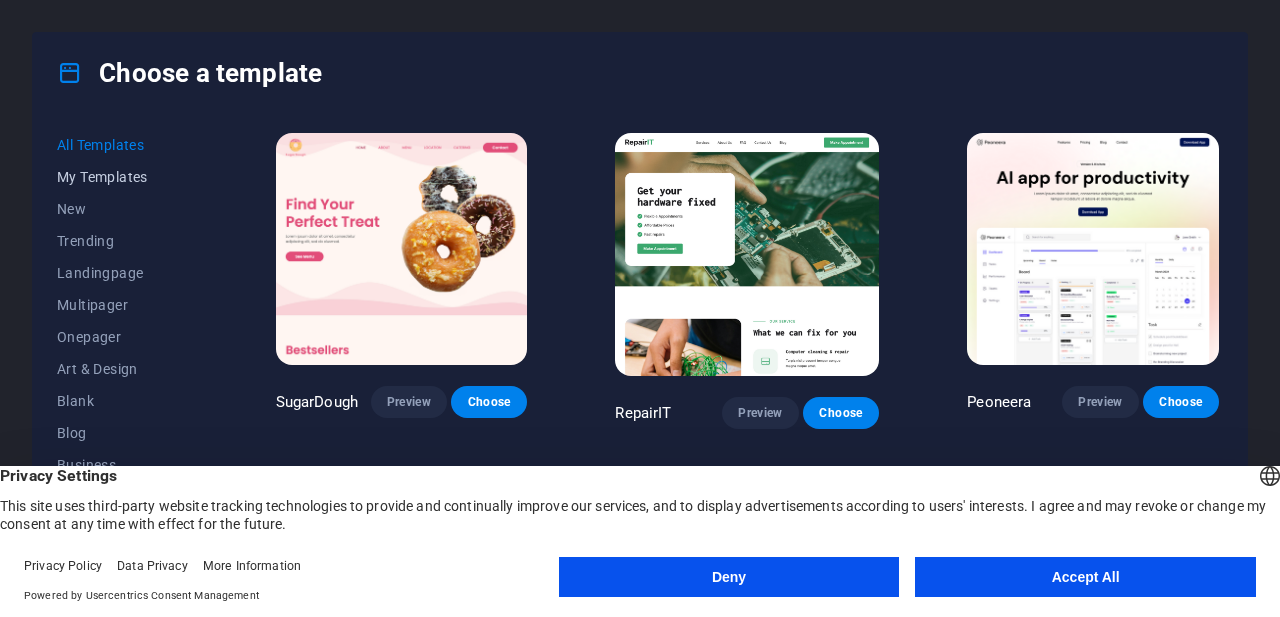 click on "My Templates" at bounding box center (122, 177) 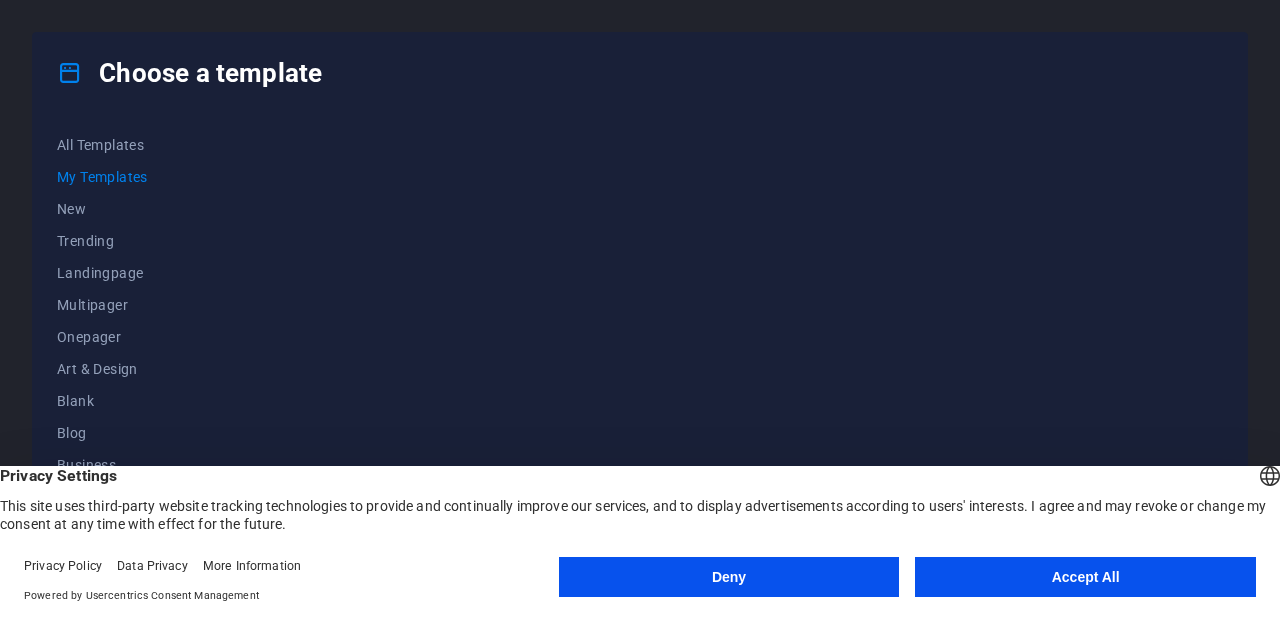 click on "Accept All" at bounding box center (1085, 577) 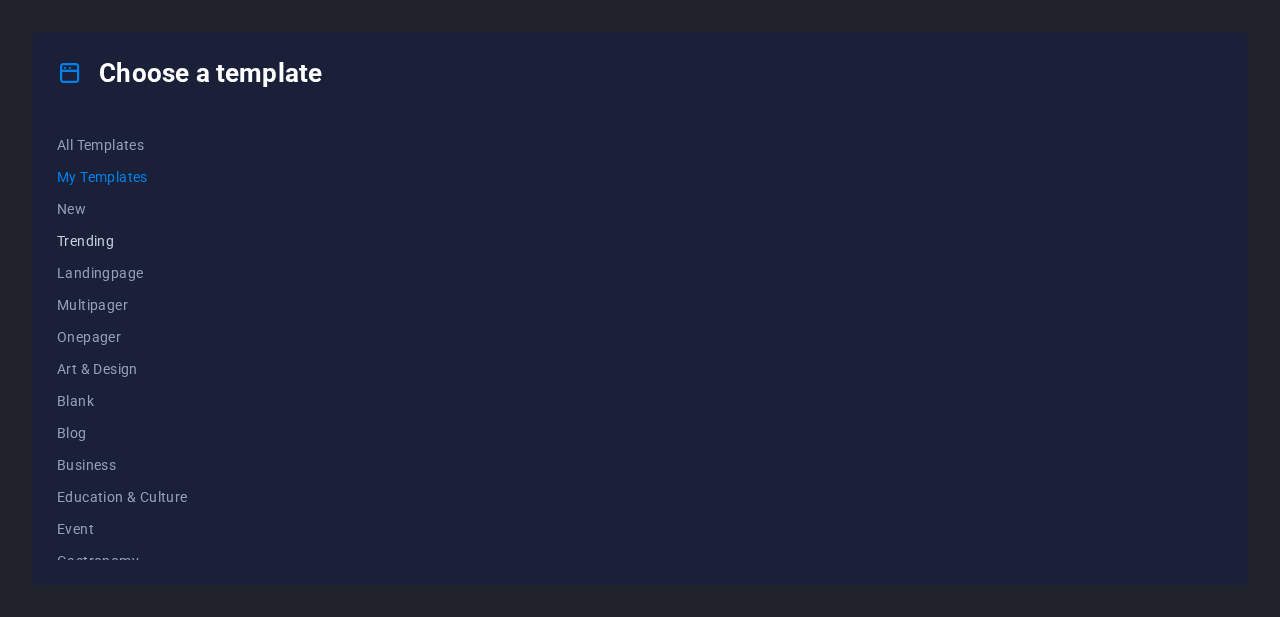 click on "Trending" at bounding box center (122, 241) 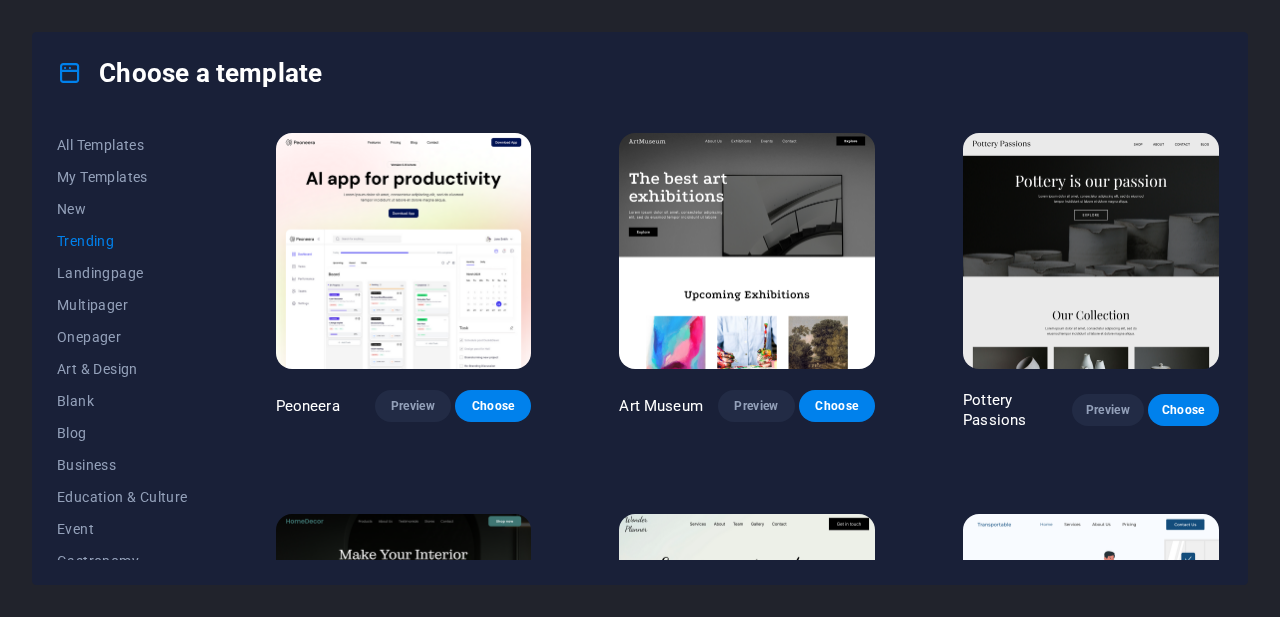 scroll, scrollTop: 400, scrollLeft: 0, axis: vertical 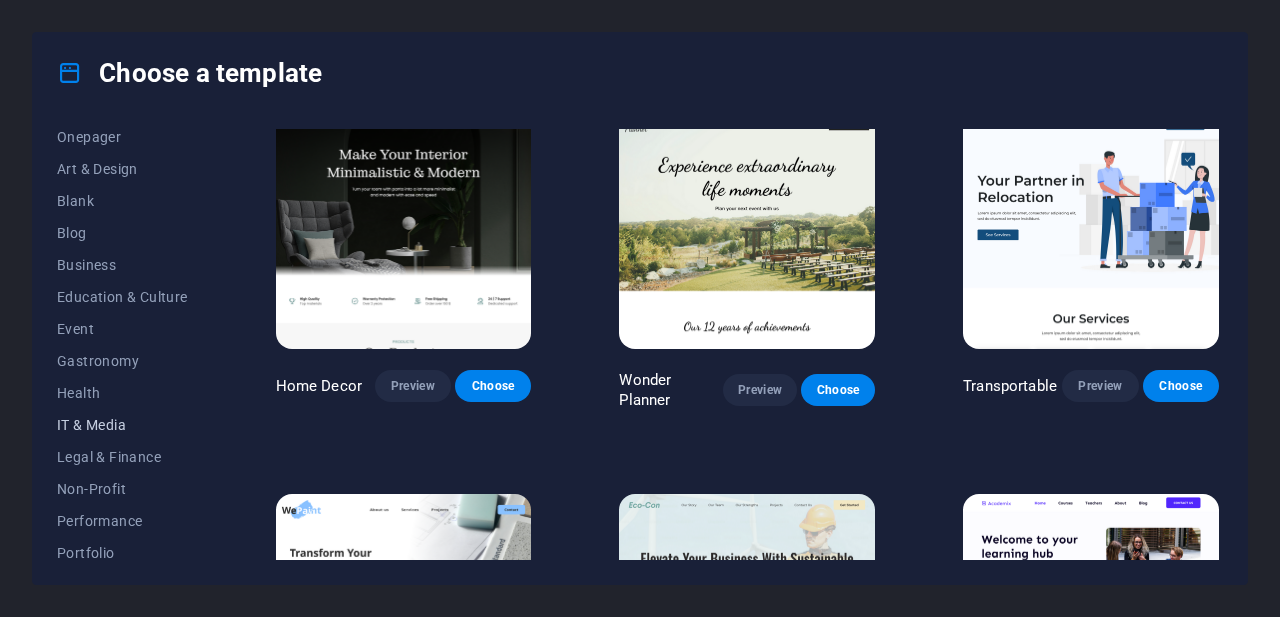 click on "IT & Media" at bounding box center (122, 425) 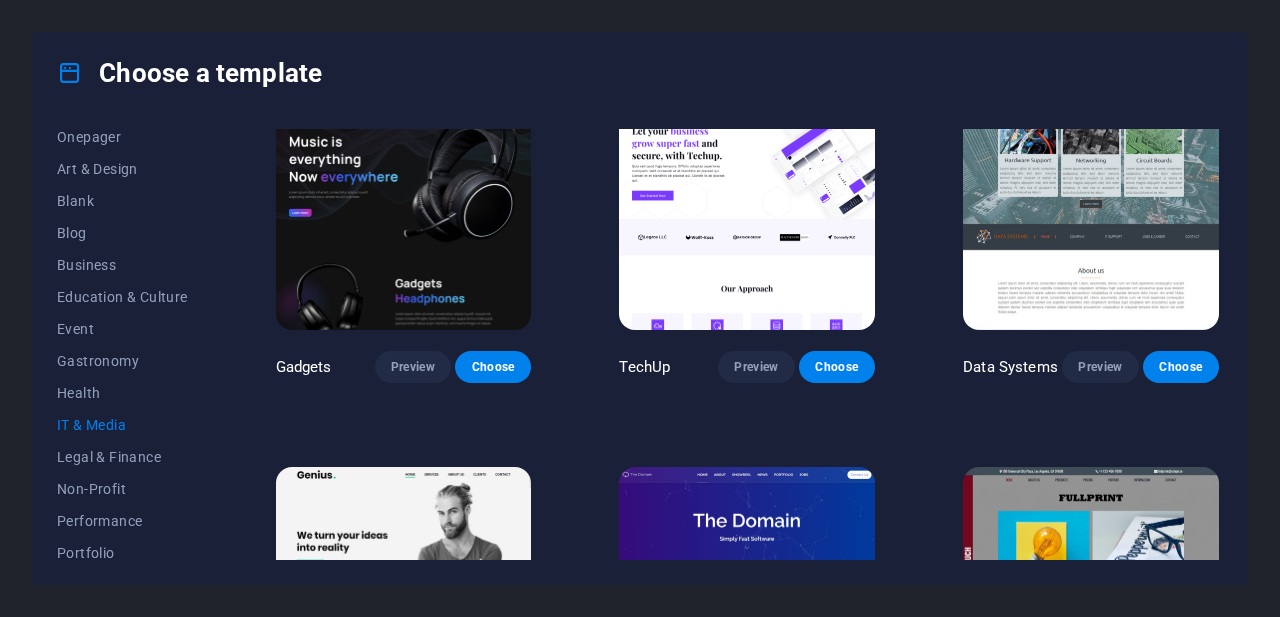 scroll, scrollTop: 400, scrollLeft: 0, axis: vertical 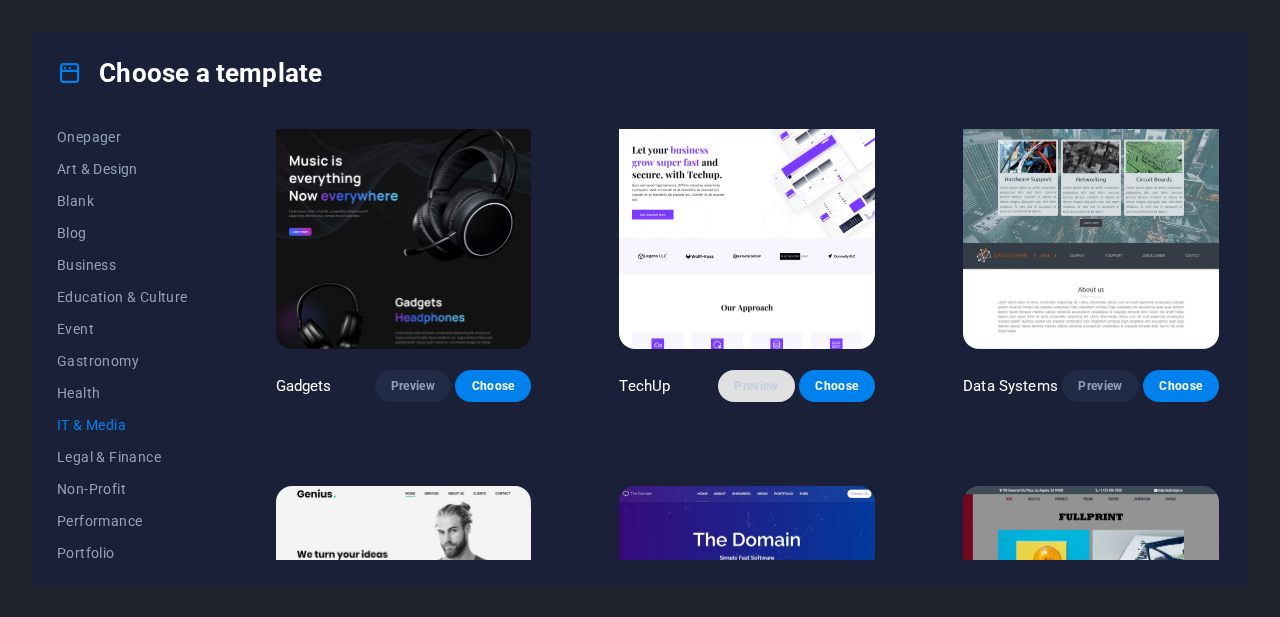 click on "Preview" at bounding box center (756, 386) 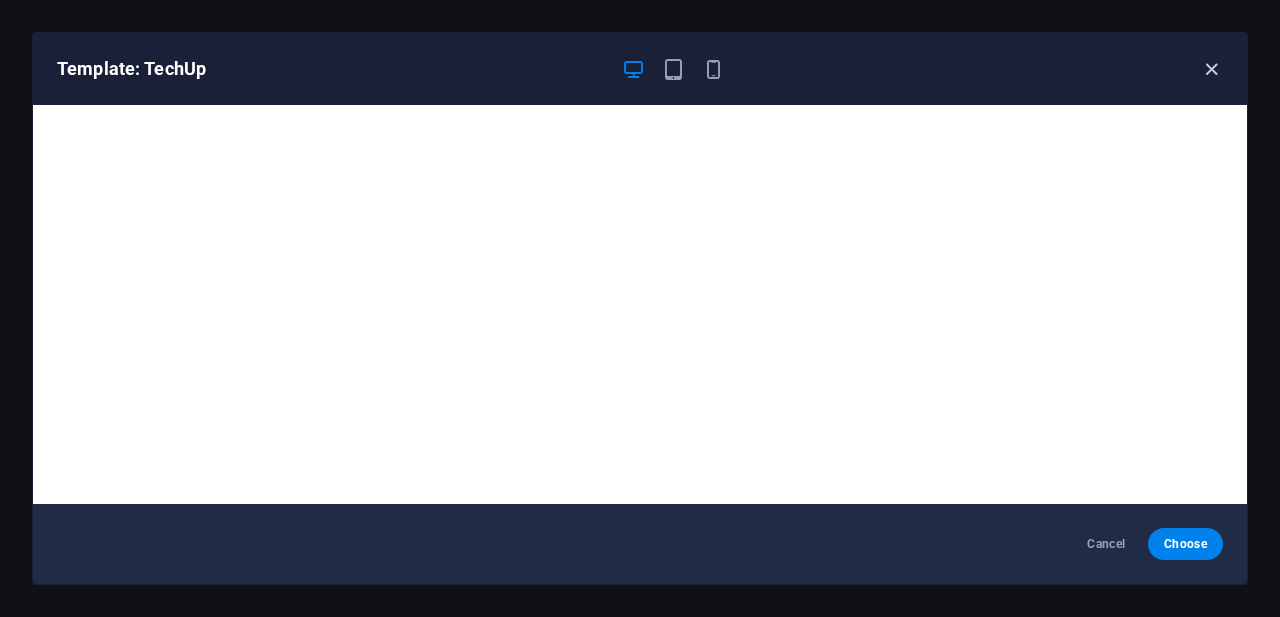 click at bounding box center [1211, 69] 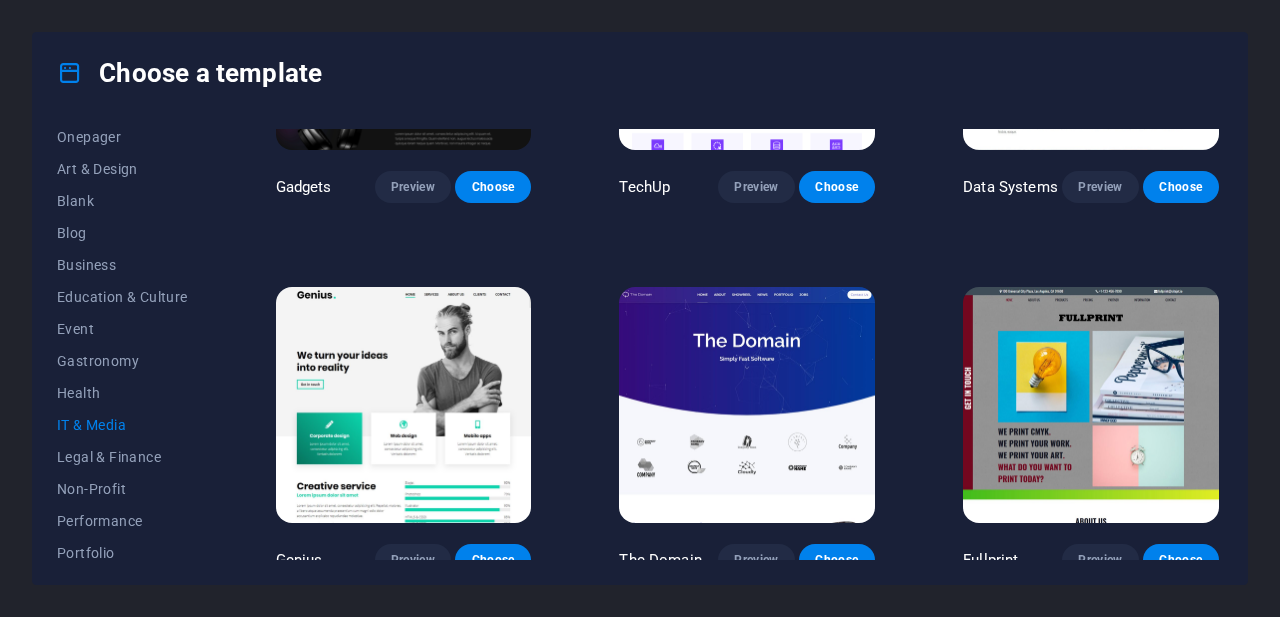 scroll, scrollTop: 600, scrollLeft: 0, axis: vertical 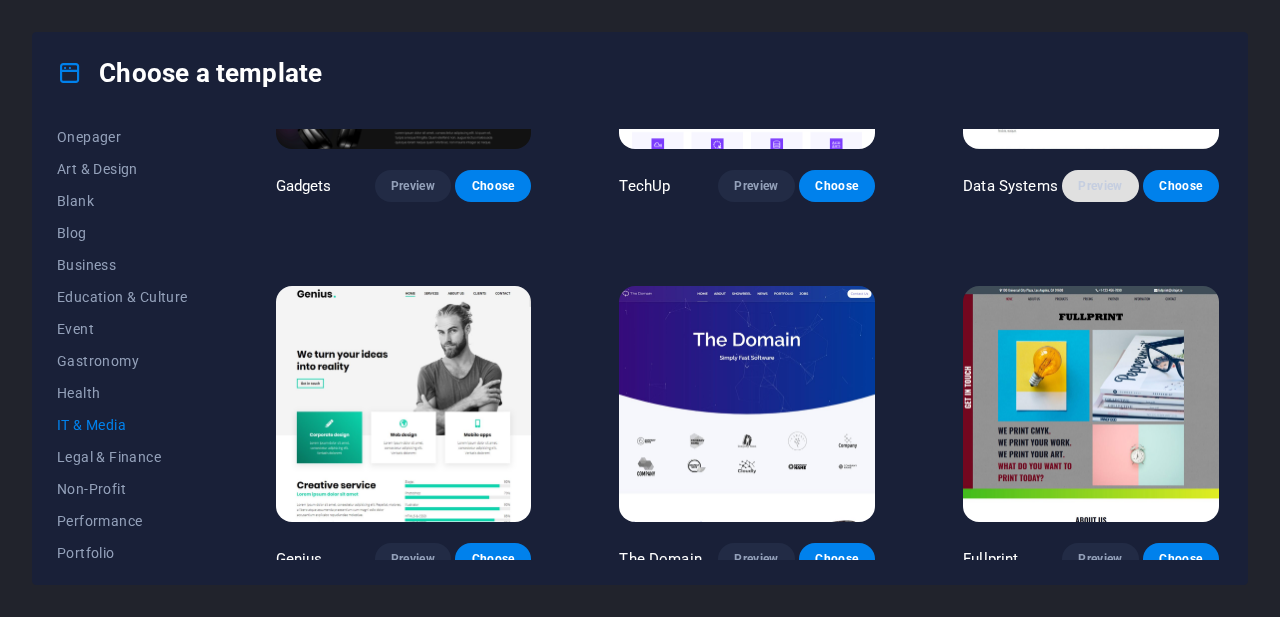 click on "Preview" at bounding box center [1100, 186] 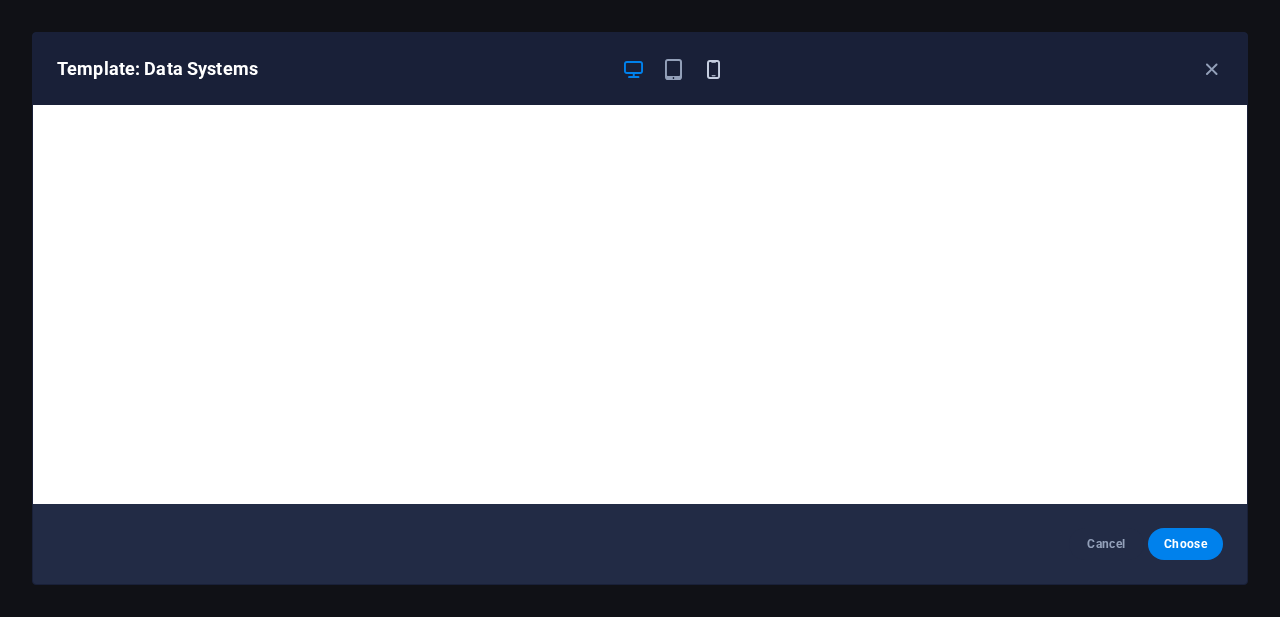 click at bounding box center (713, 69) 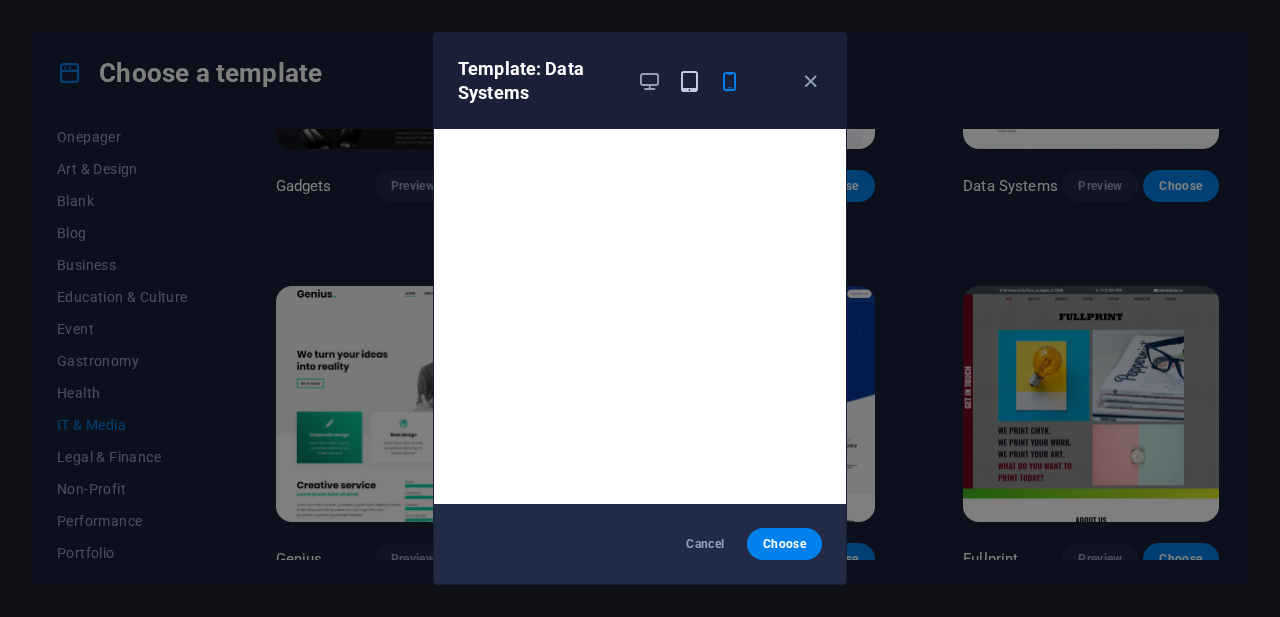 click at bounding box center [689, 81] 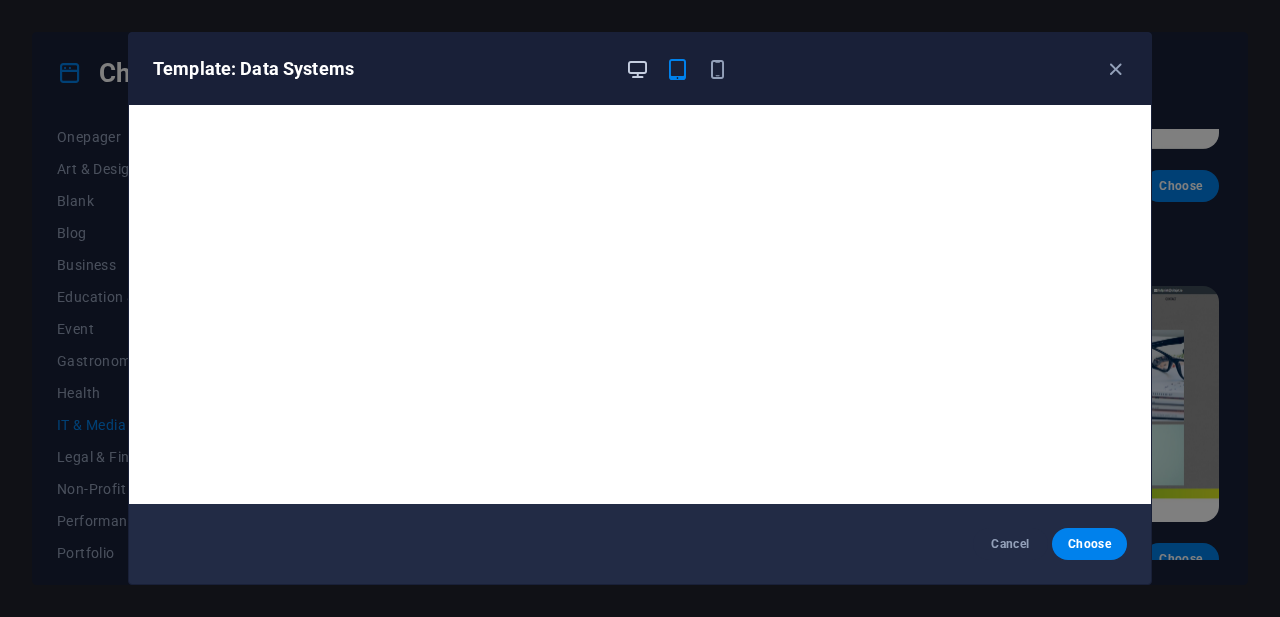 click at bounding box center (637, 69) 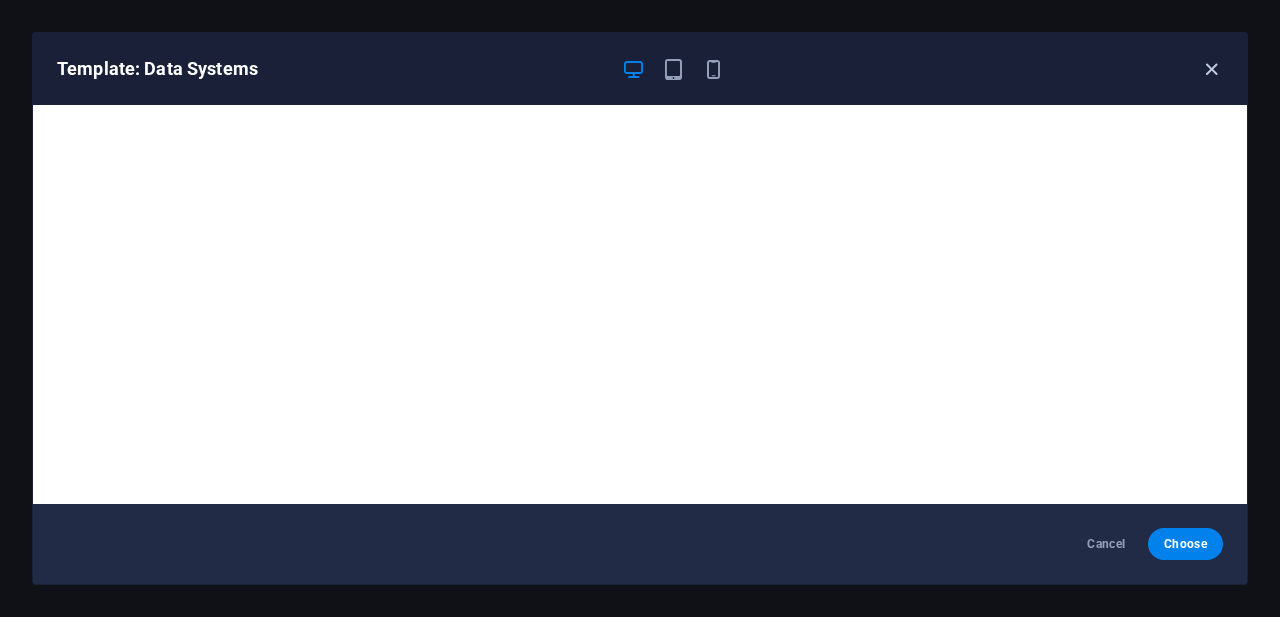 click at bounding box center (1211, 69) 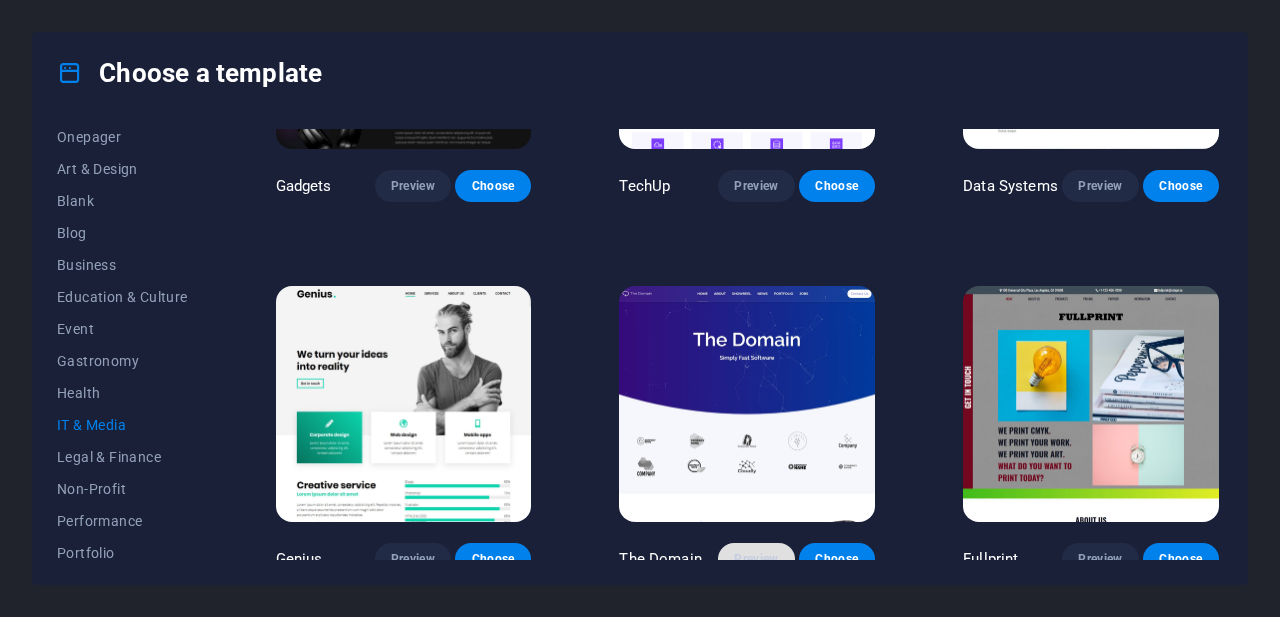 click on "Preview" at bounding box center (756, 559) 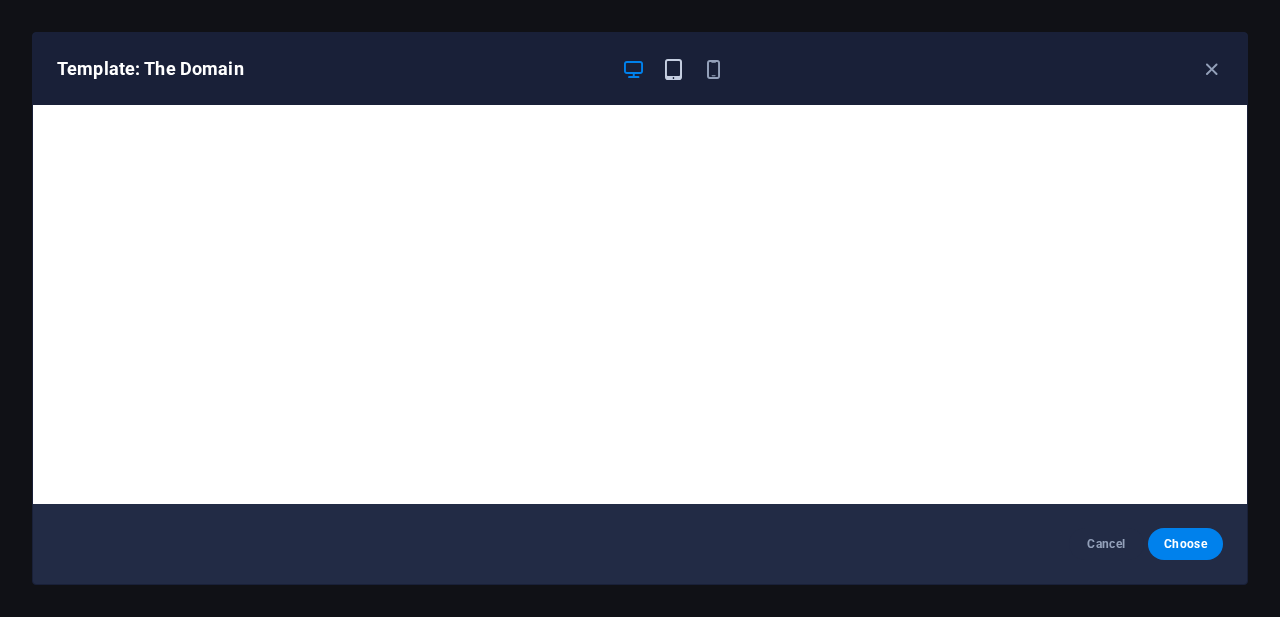 click at bounding box center [673, 69] 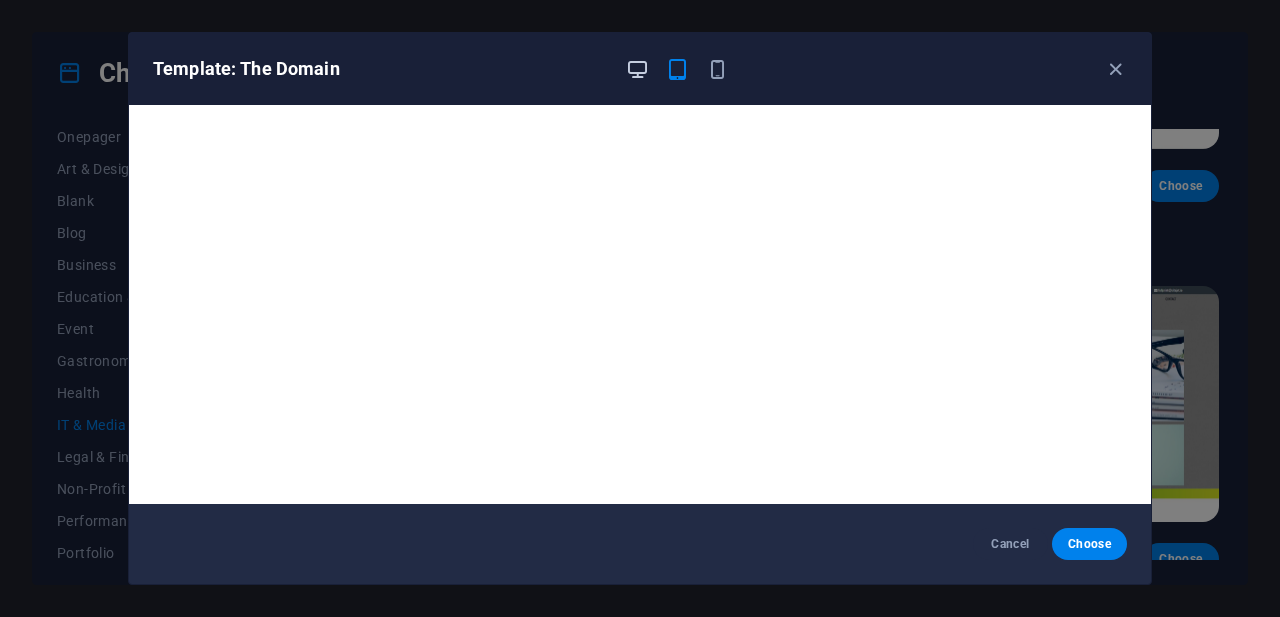 click at bounding box center [637, 69] 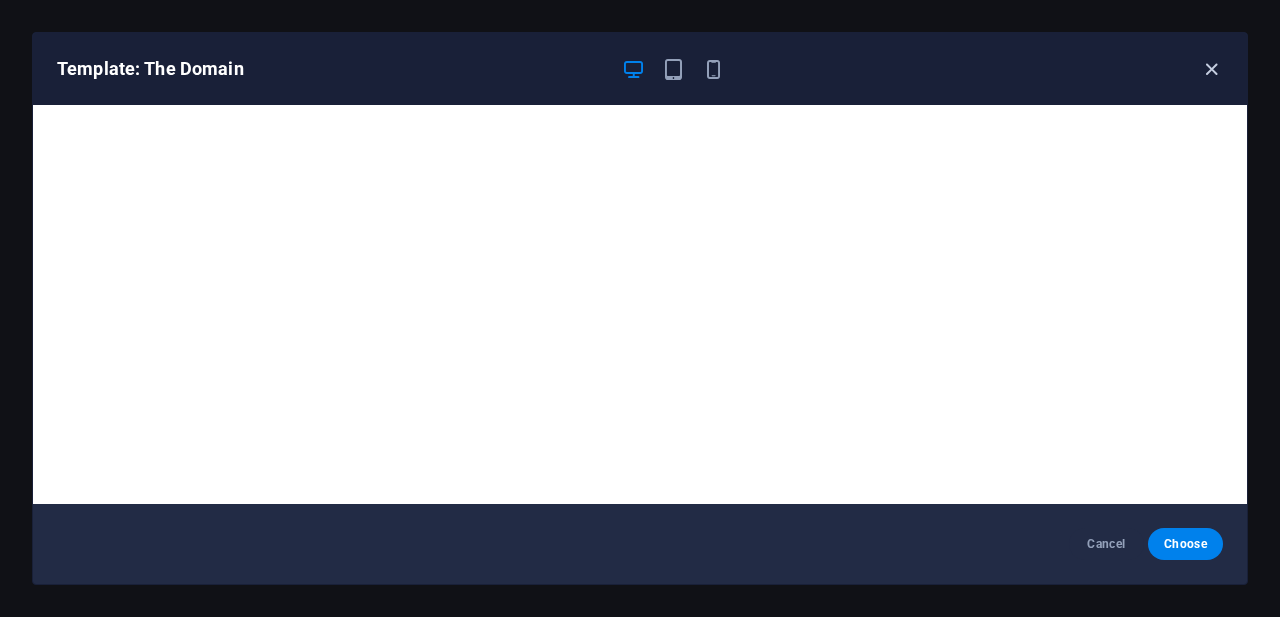 click at bounding box center (1211, 69) 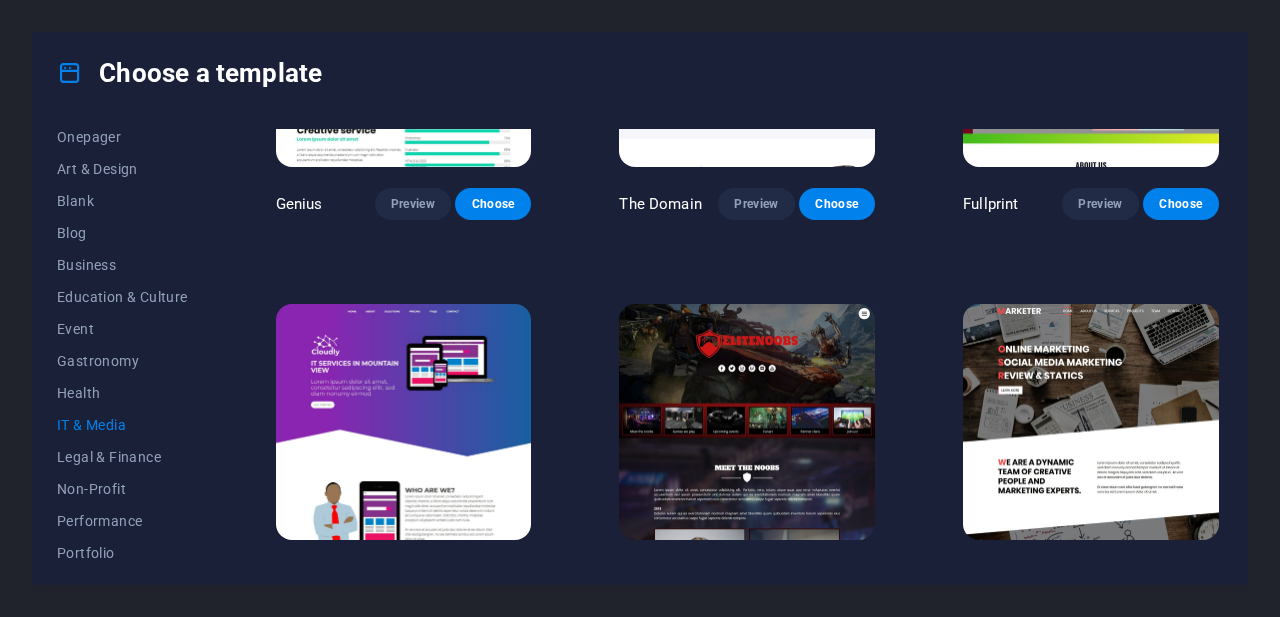 scroll, scrollTop: 979, scrollLeft: 0, axis: vertical 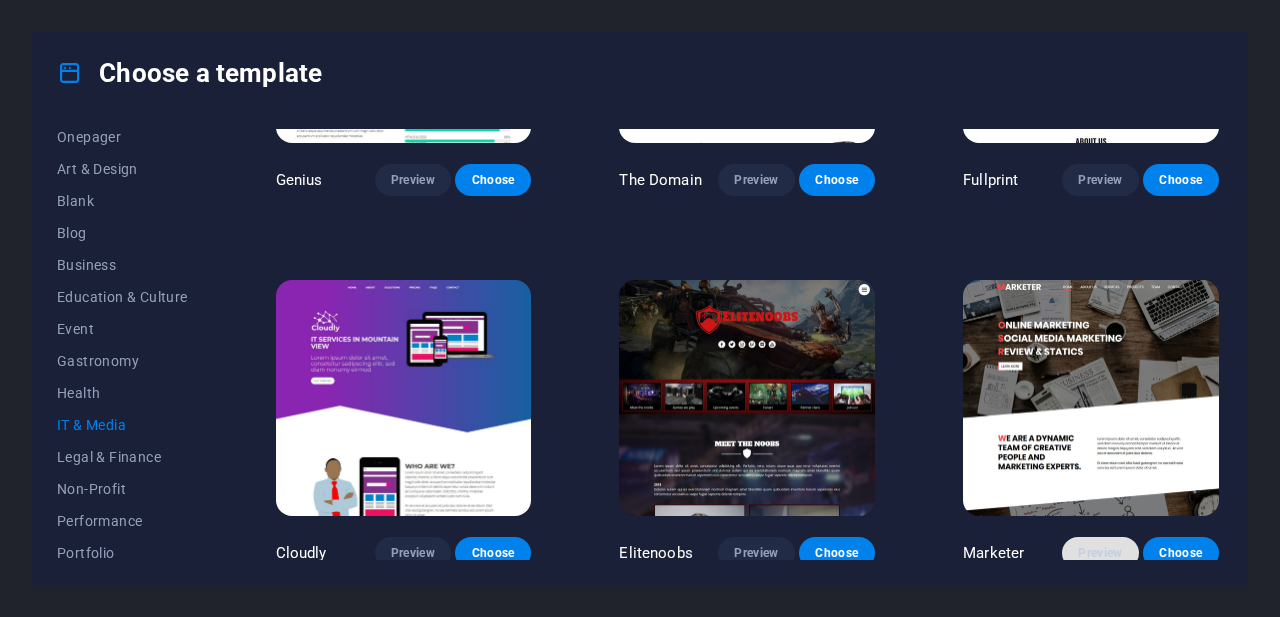 click on "Preview" at bounding box center [1100, 553] 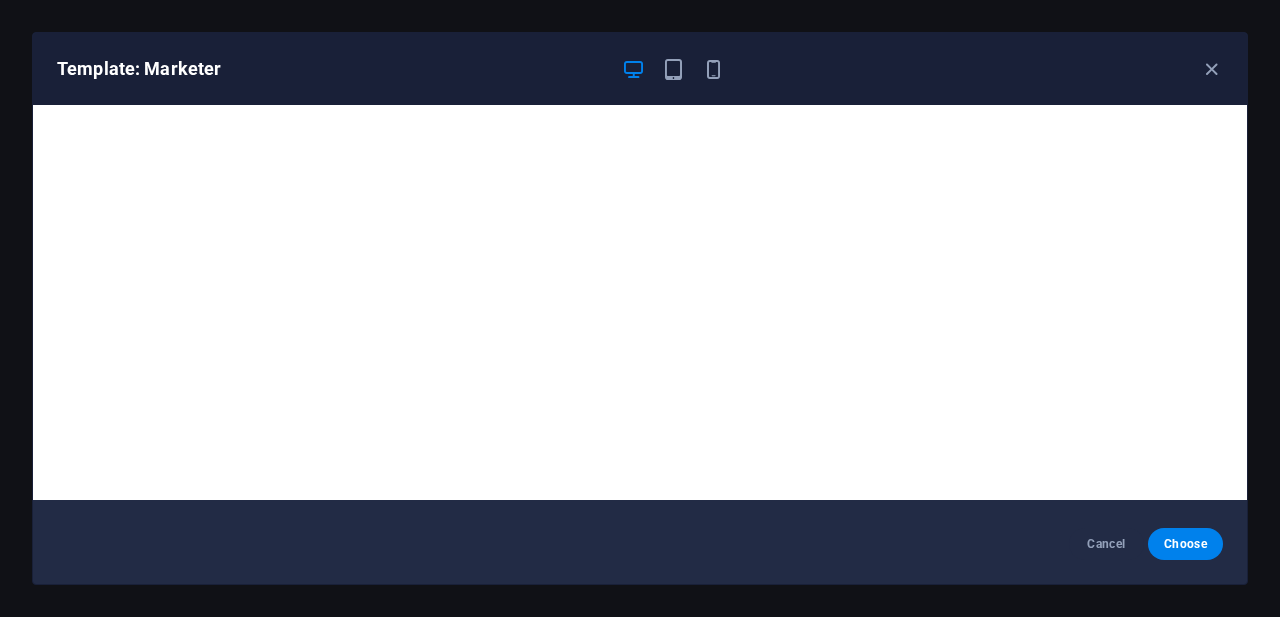 scroll, scrollTop: 5, scrollLeft: 0, axis: vertical 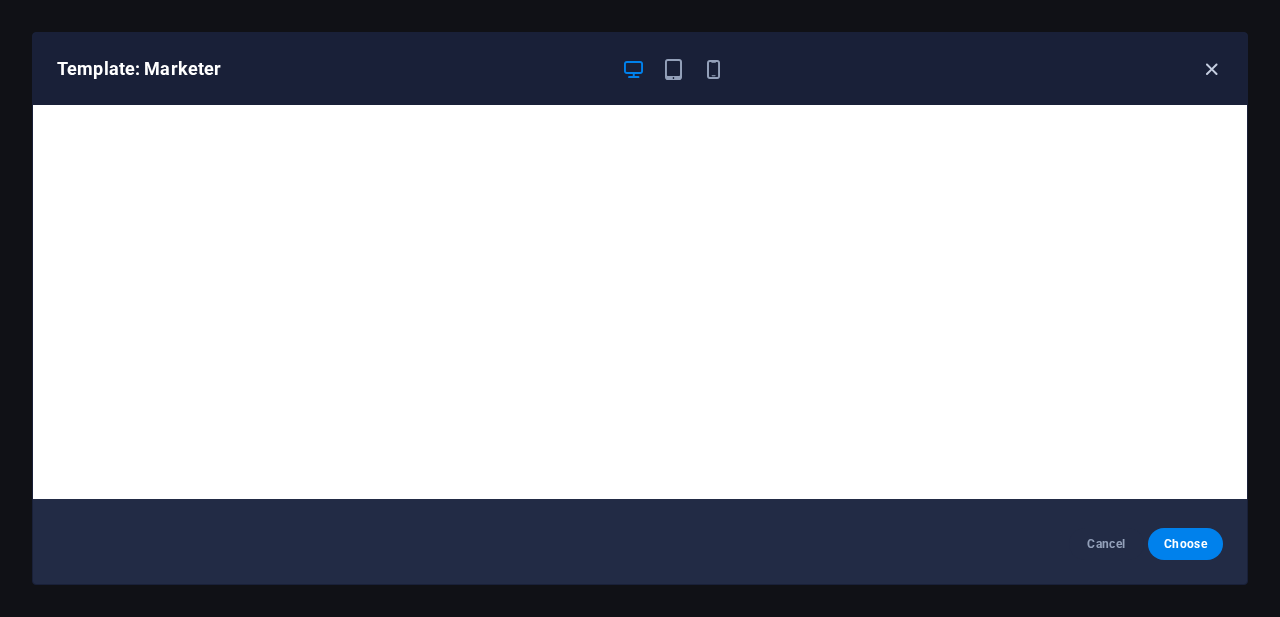 click at bounding box center [1211, 69] 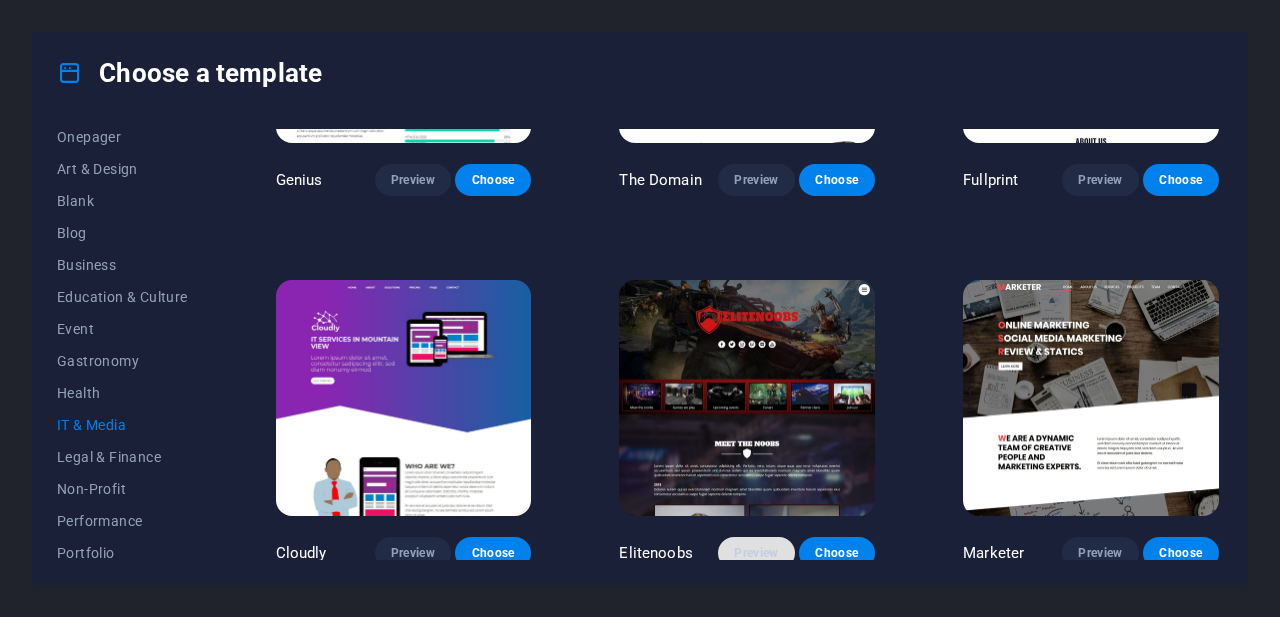 click on "Preview" at bounding box center [756, 553] 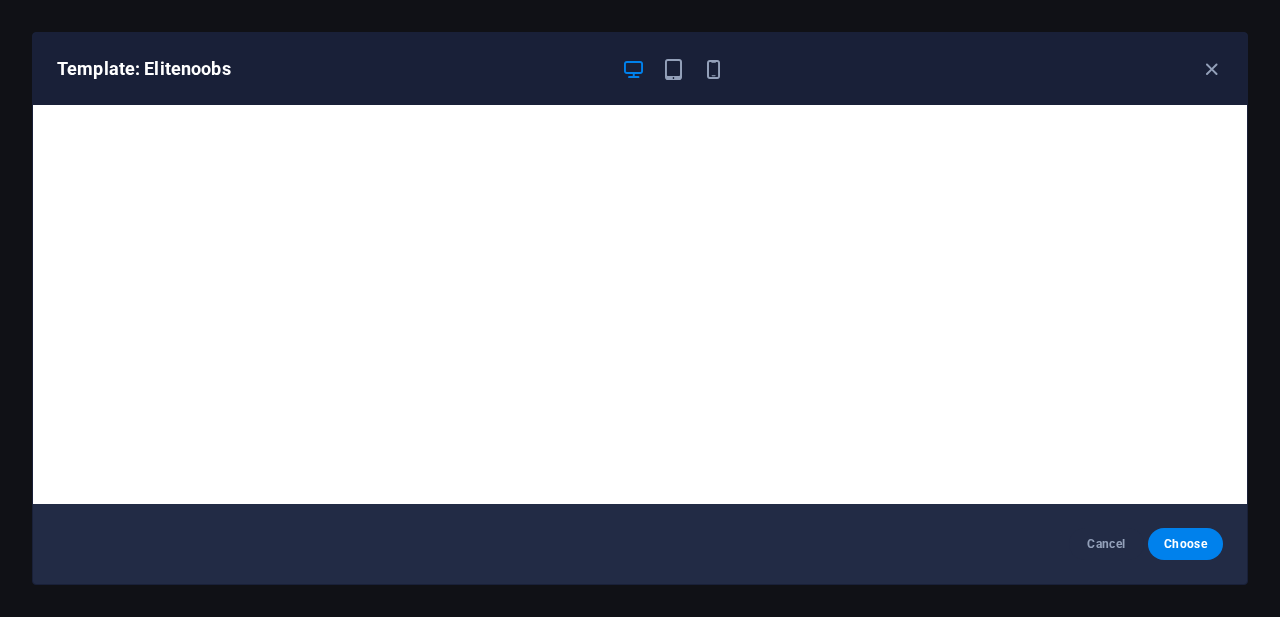 click at bounding box center (633, 69) 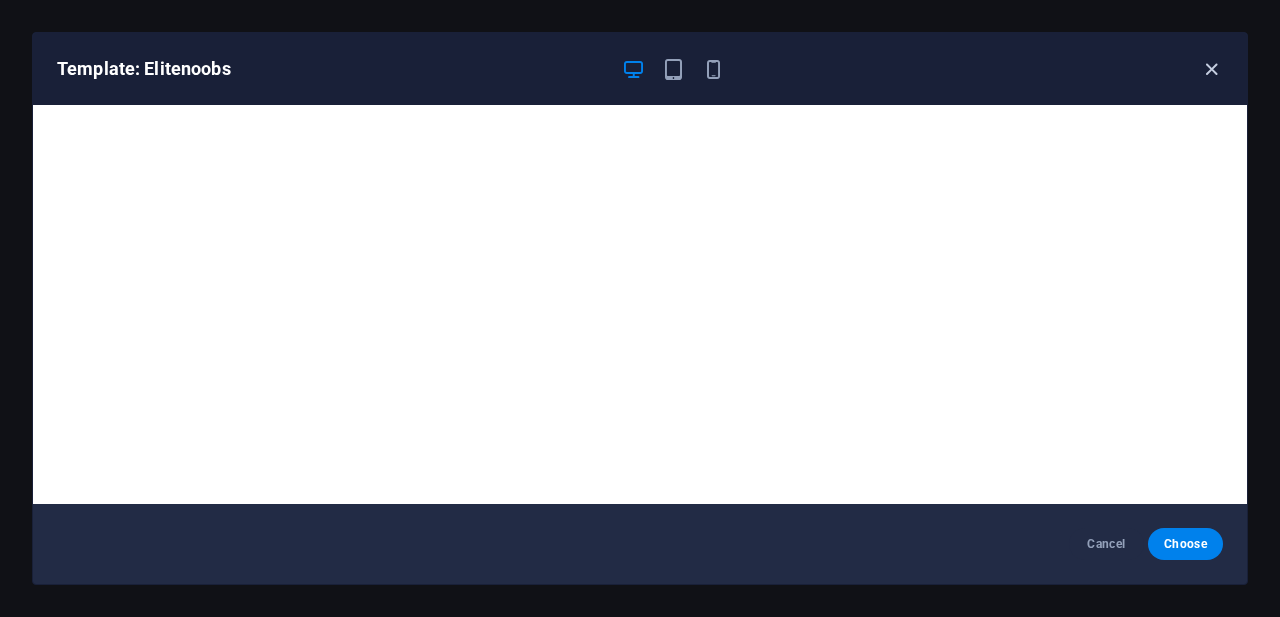 click at bounding box center [1211, 69] 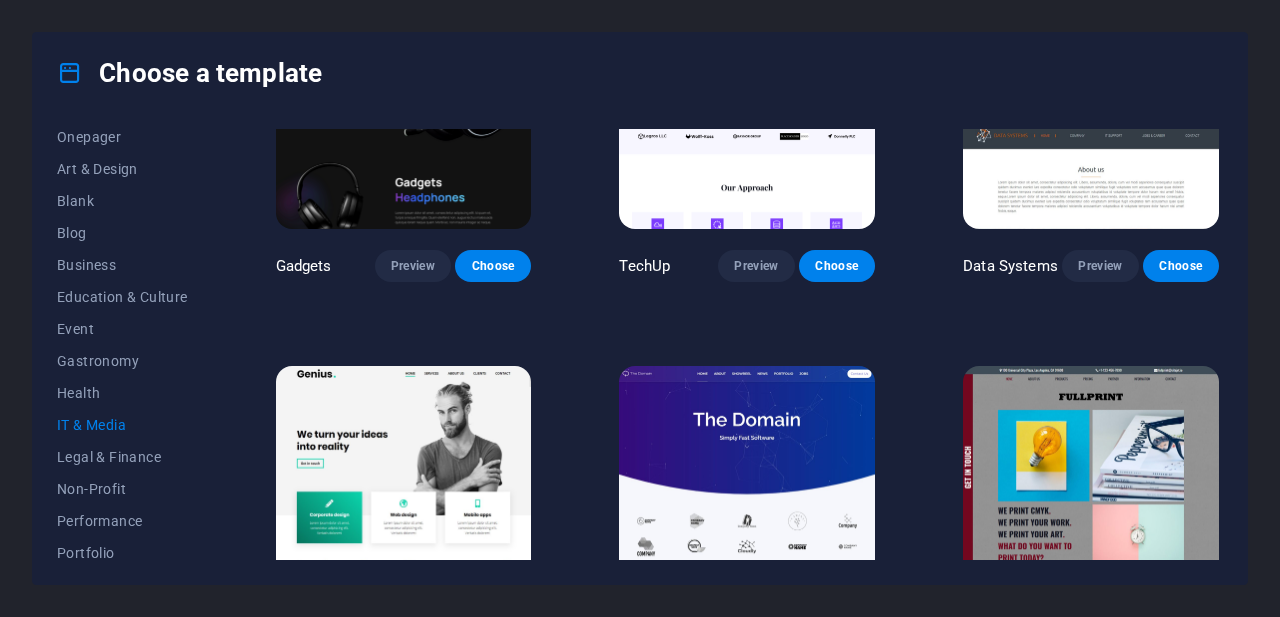 scroll, scrollTop: 379, scrollLeft: 0, axis: vertical 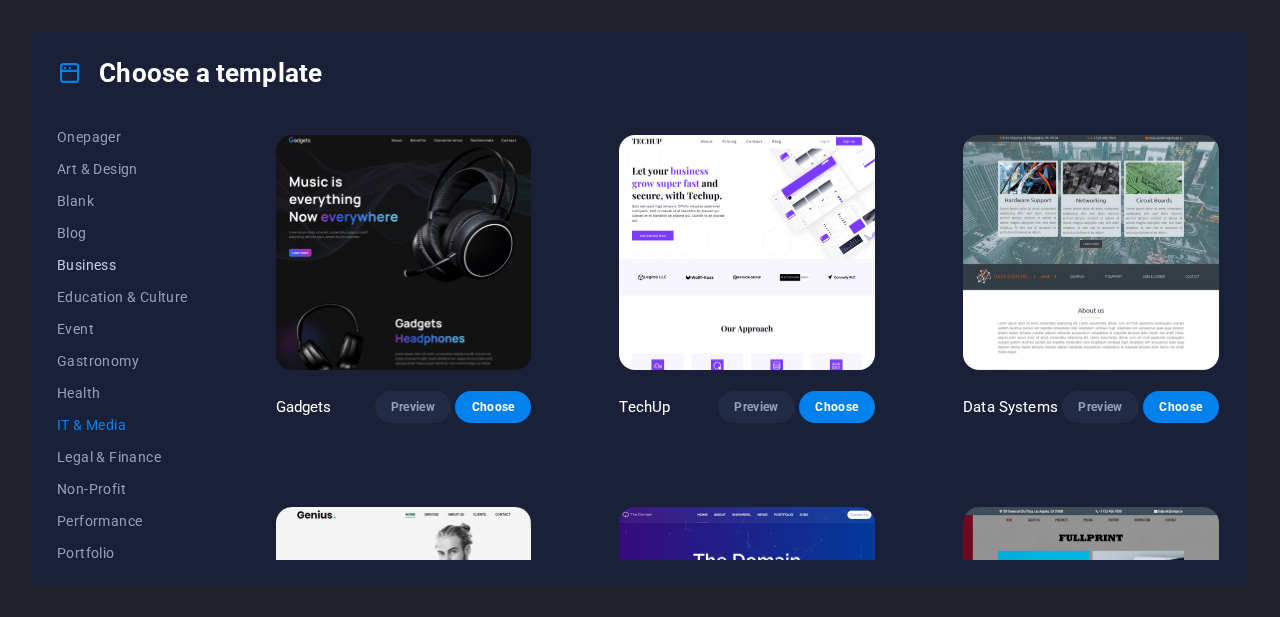 click on "Business" at bounding box center [122, 265] 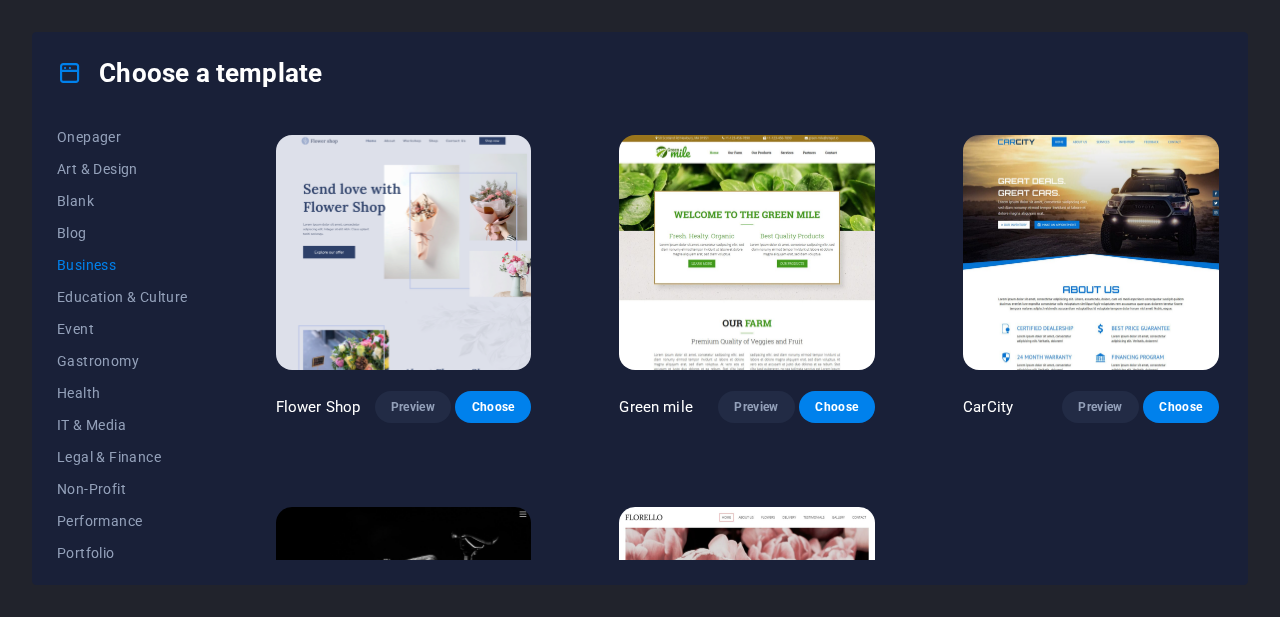 scroll, scrollTop: 0, scrollLeft: 0, axis: both 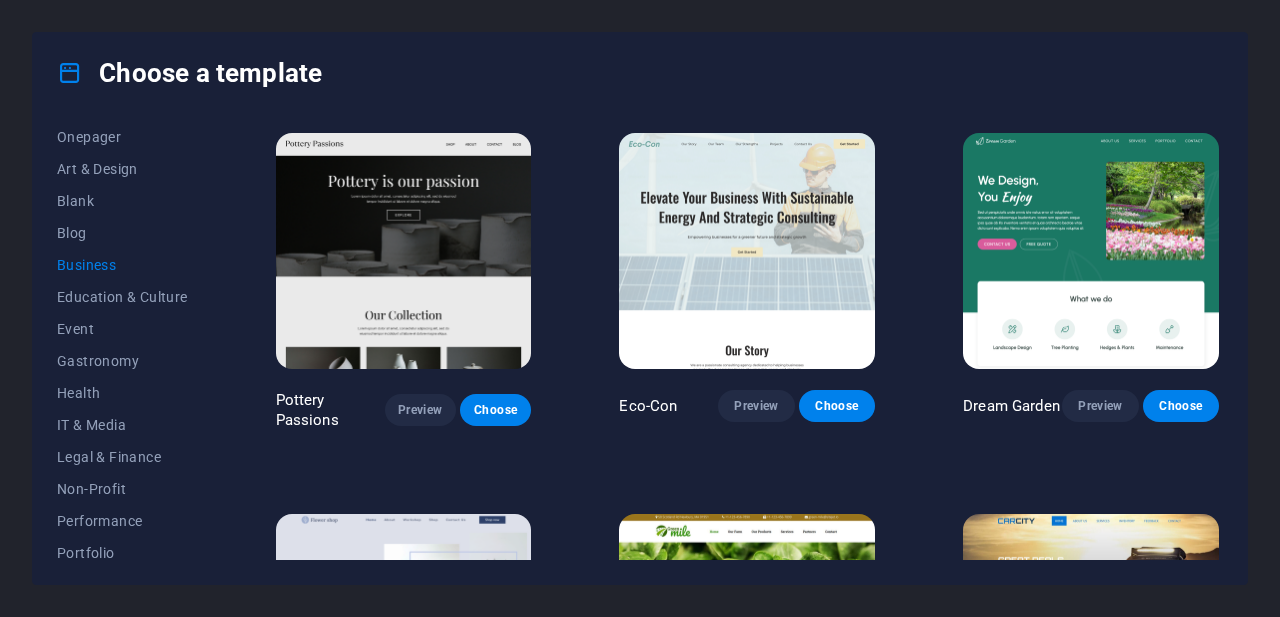click at bounding box center [1091, 251] 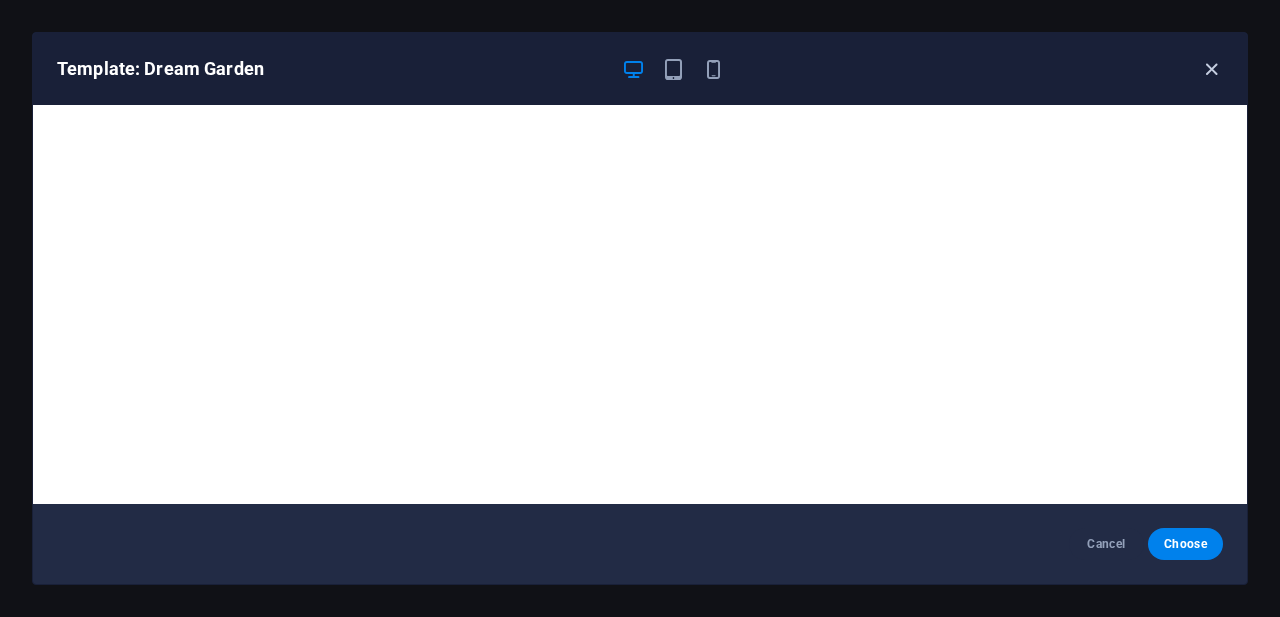 click at bounding box center (1211, 69) 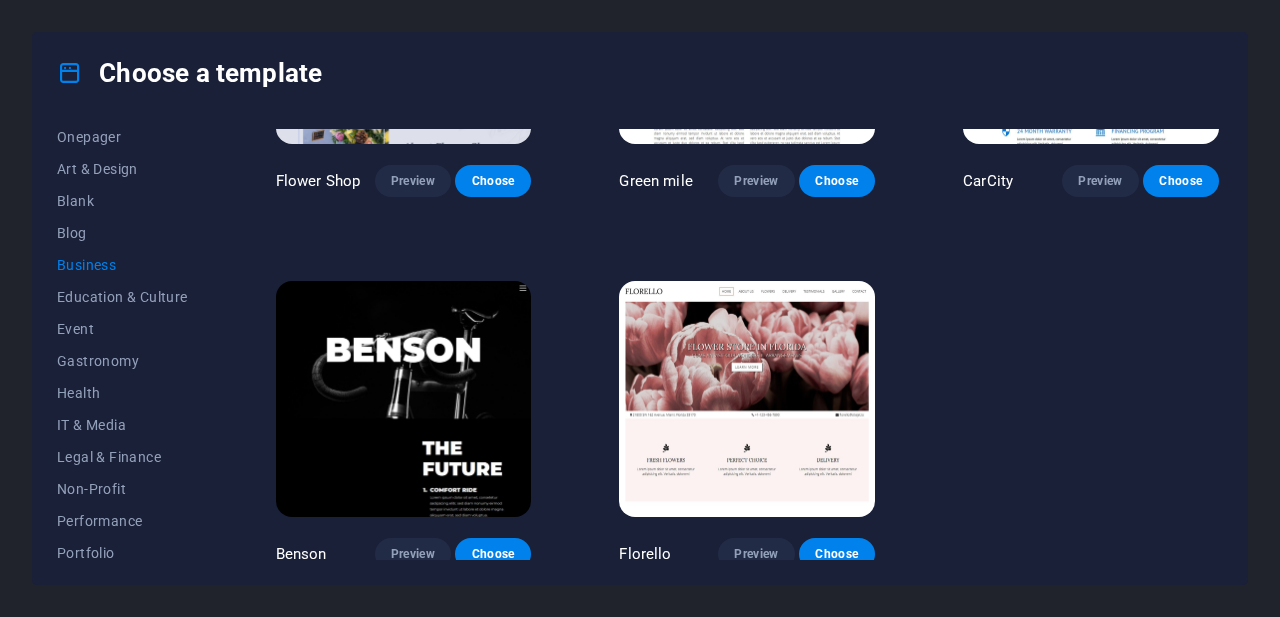 scroll, scrollTop: 608, scrollLeft: 0, axis: vertical 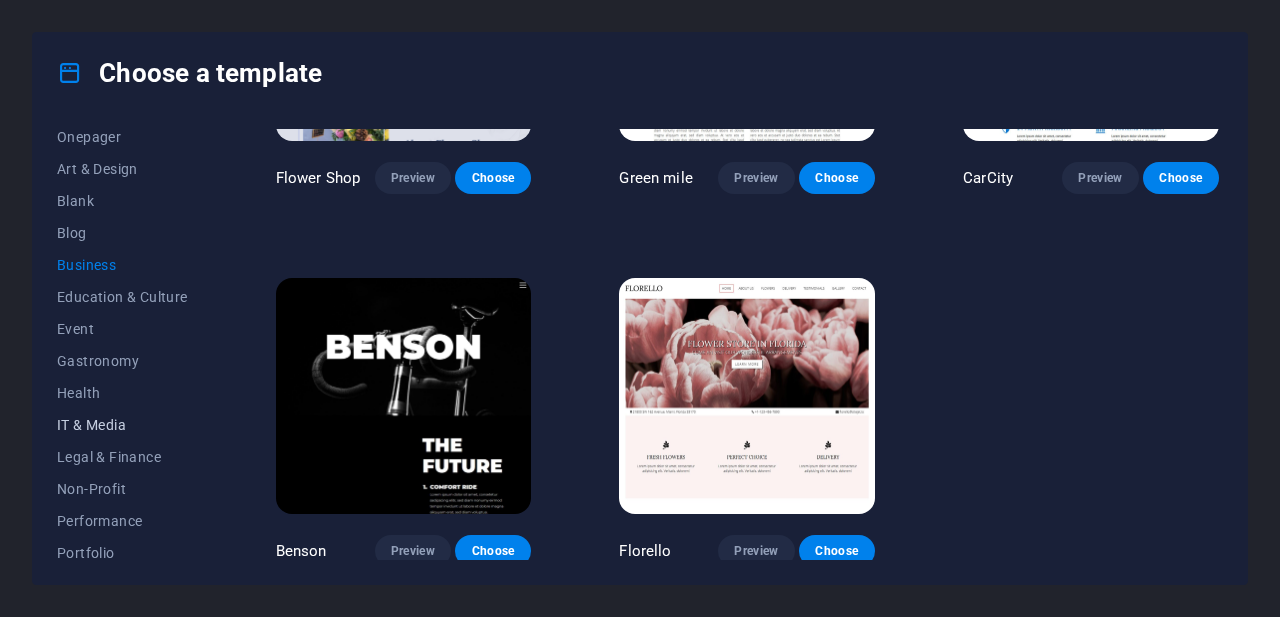 click on "IT & Media" at bounding box center (122, 425) 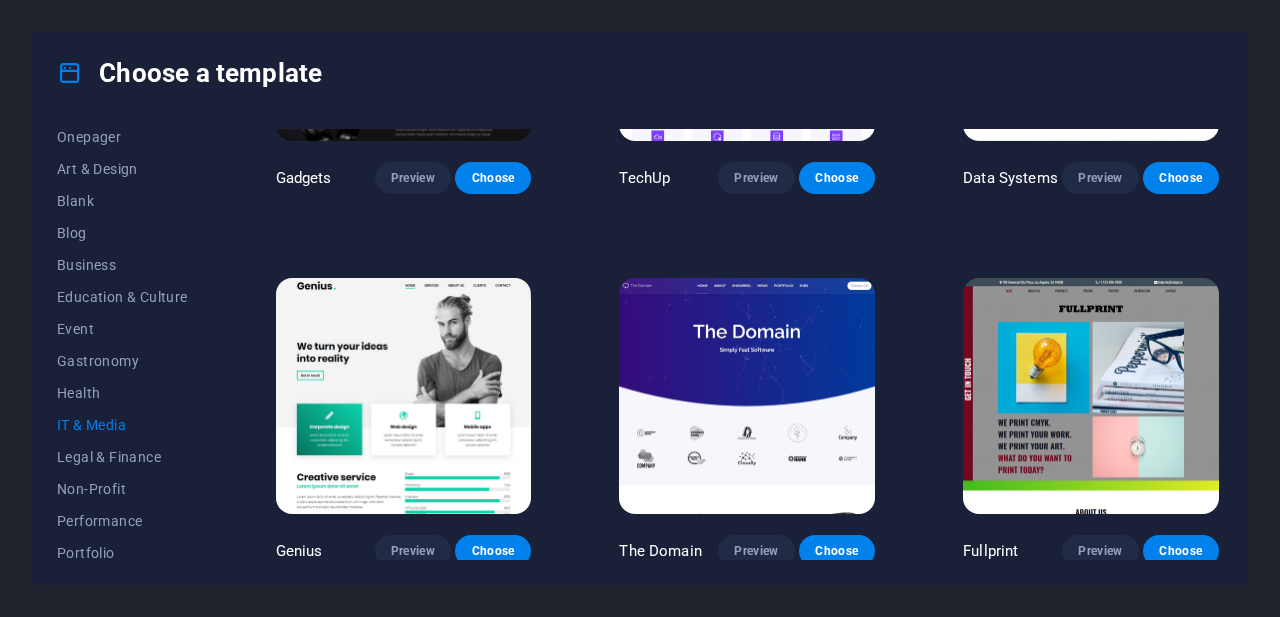click at bounding box center [404, 396] 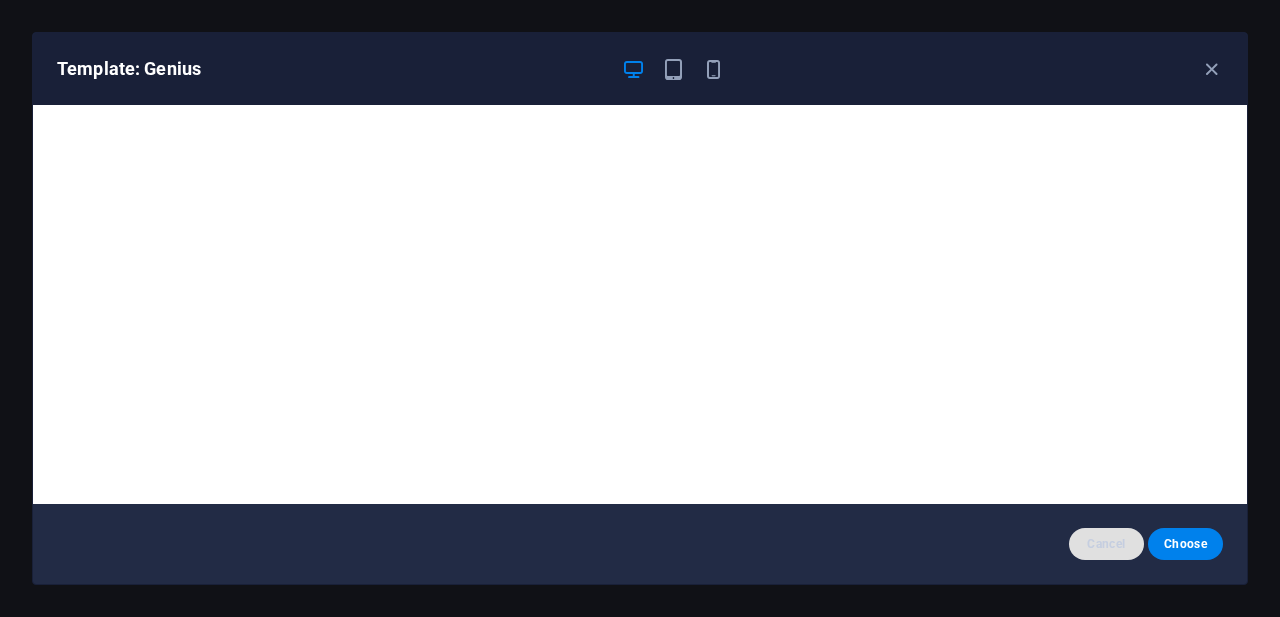 click on "Cancel" at bounding box center [1106, 544] 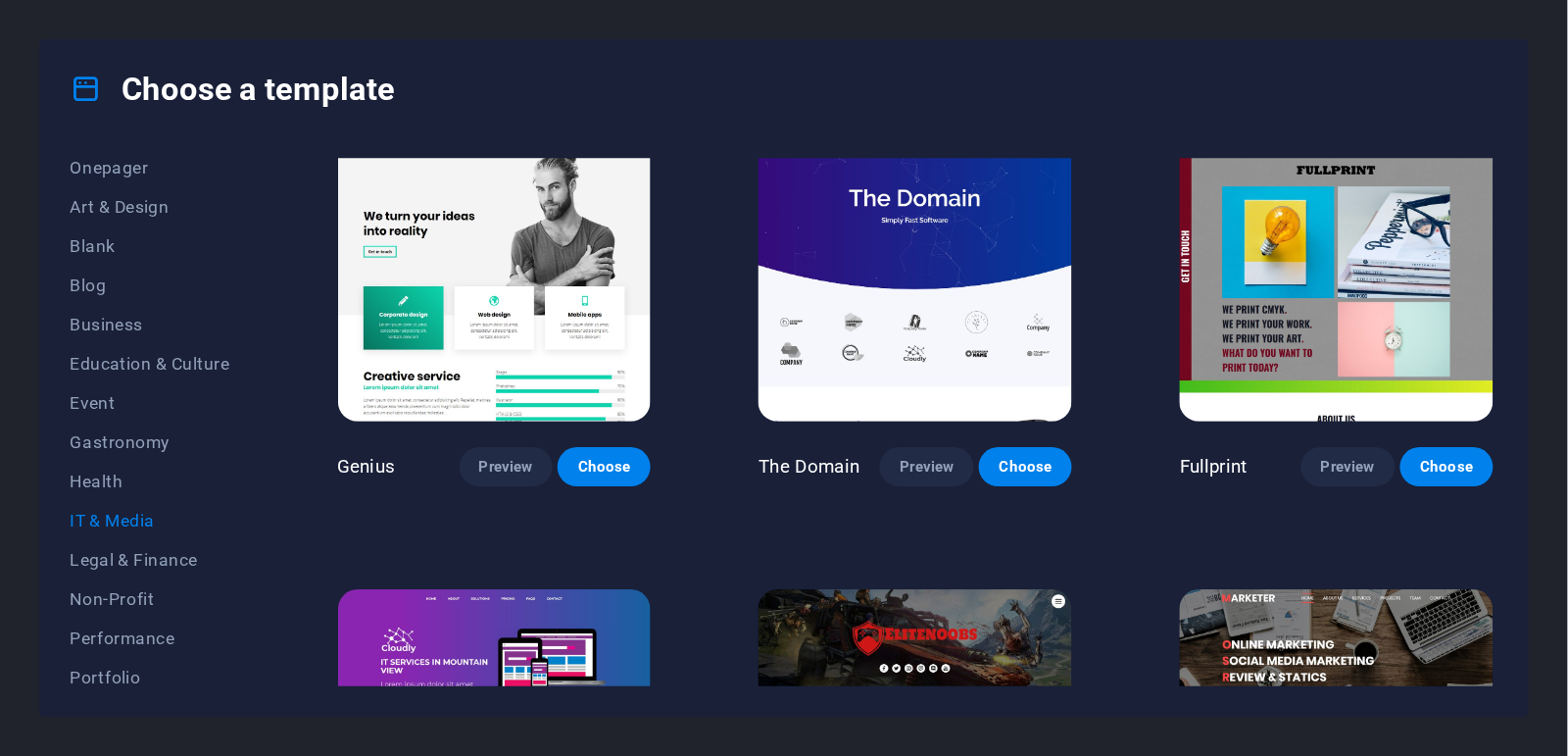 scroll, scrollTop: 960, scrollLeft: 0, axis: vertical 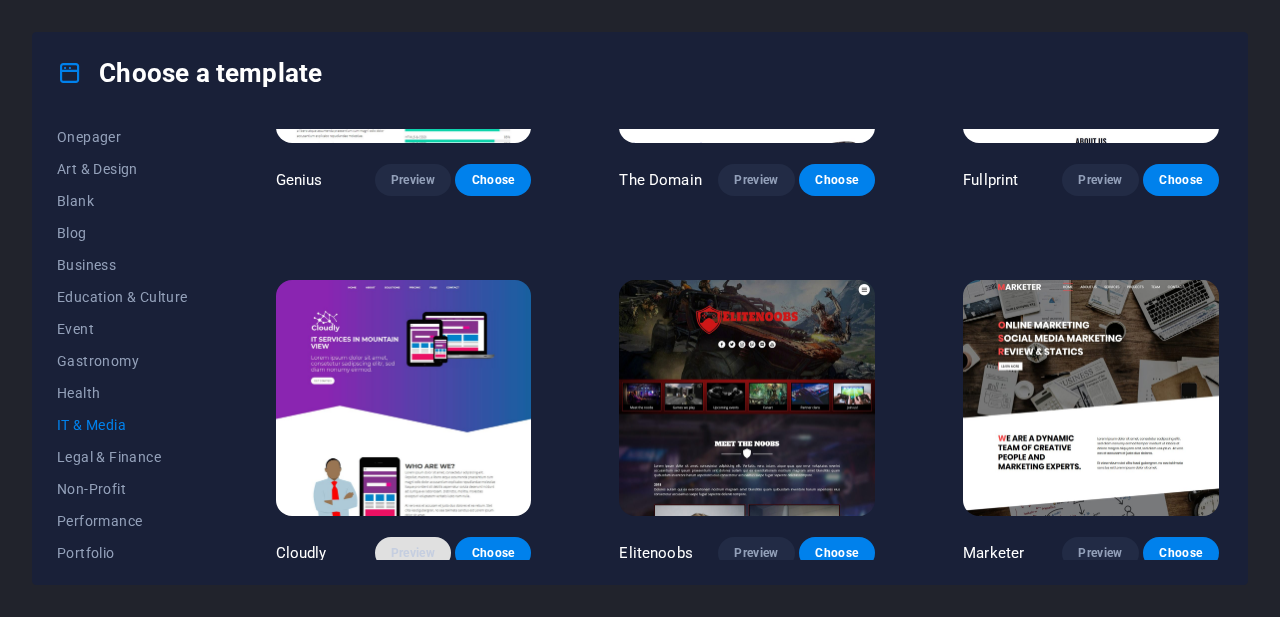 click on "Preview" at bounding box center (413, 553) 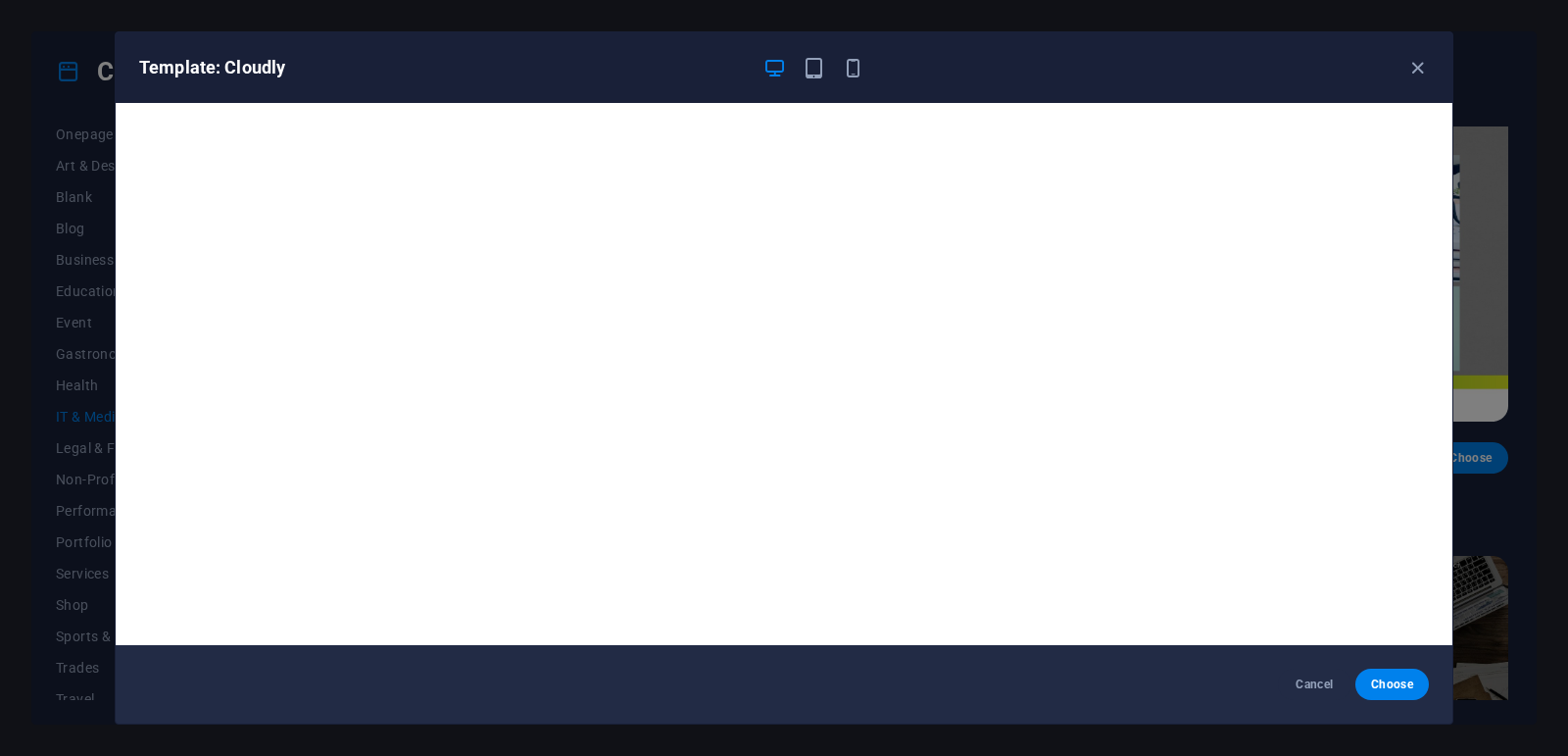 scroll, scrollTop: 196, scrollLeft: 0, axis: vertical 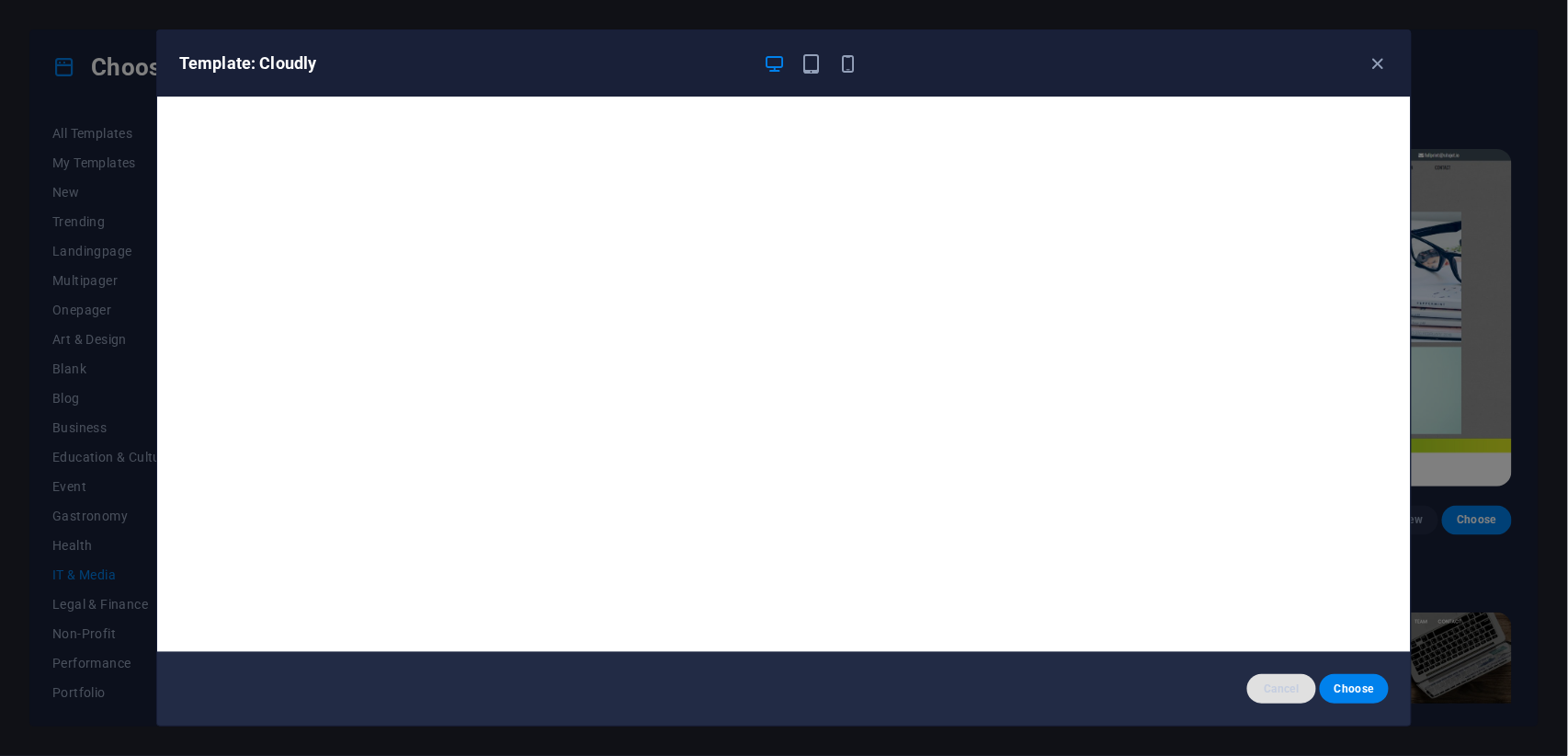 click on "Cancel" at bounding box center [1281, 689] 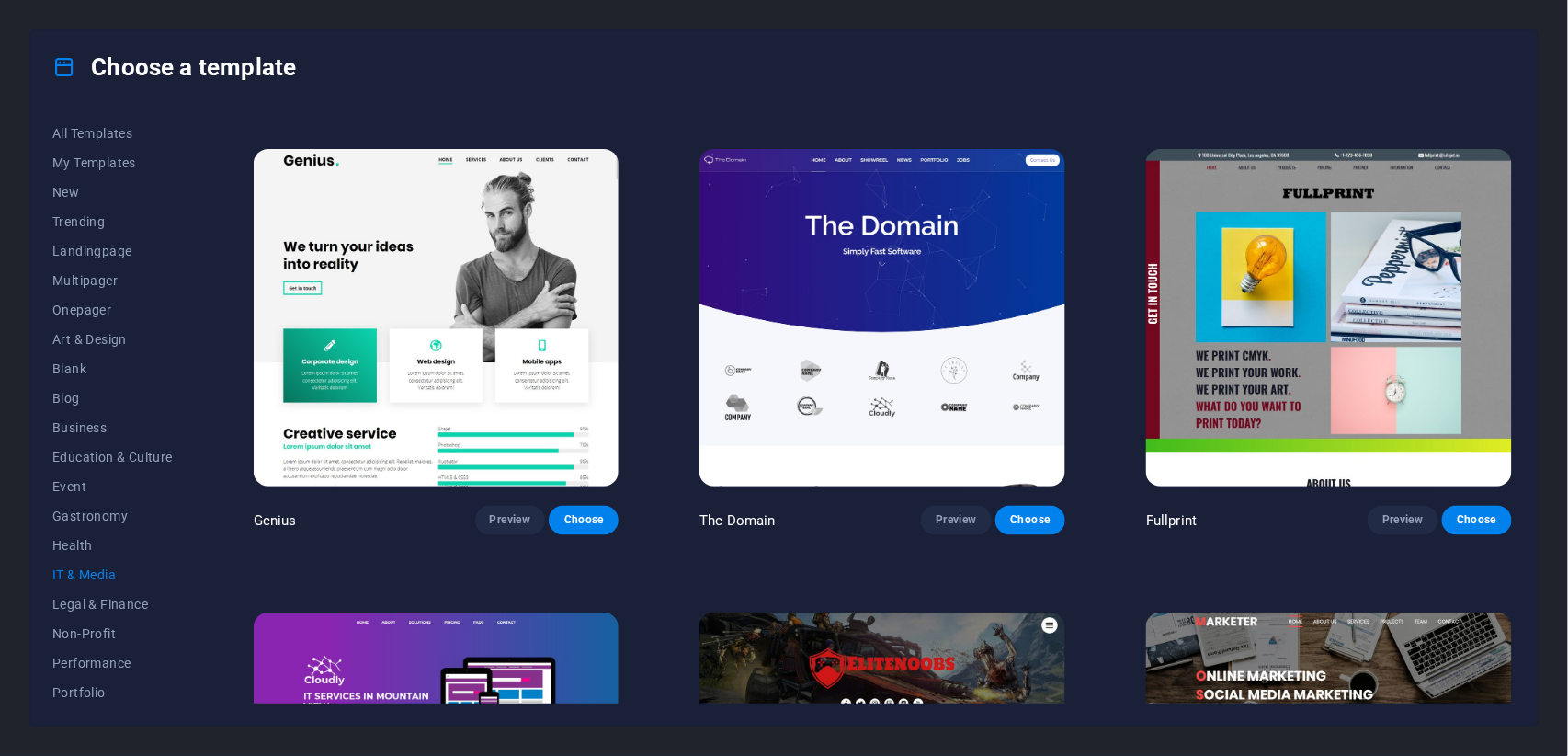 scroll, scrollTop: 1185, scrollLeft: 0, axis: vertical 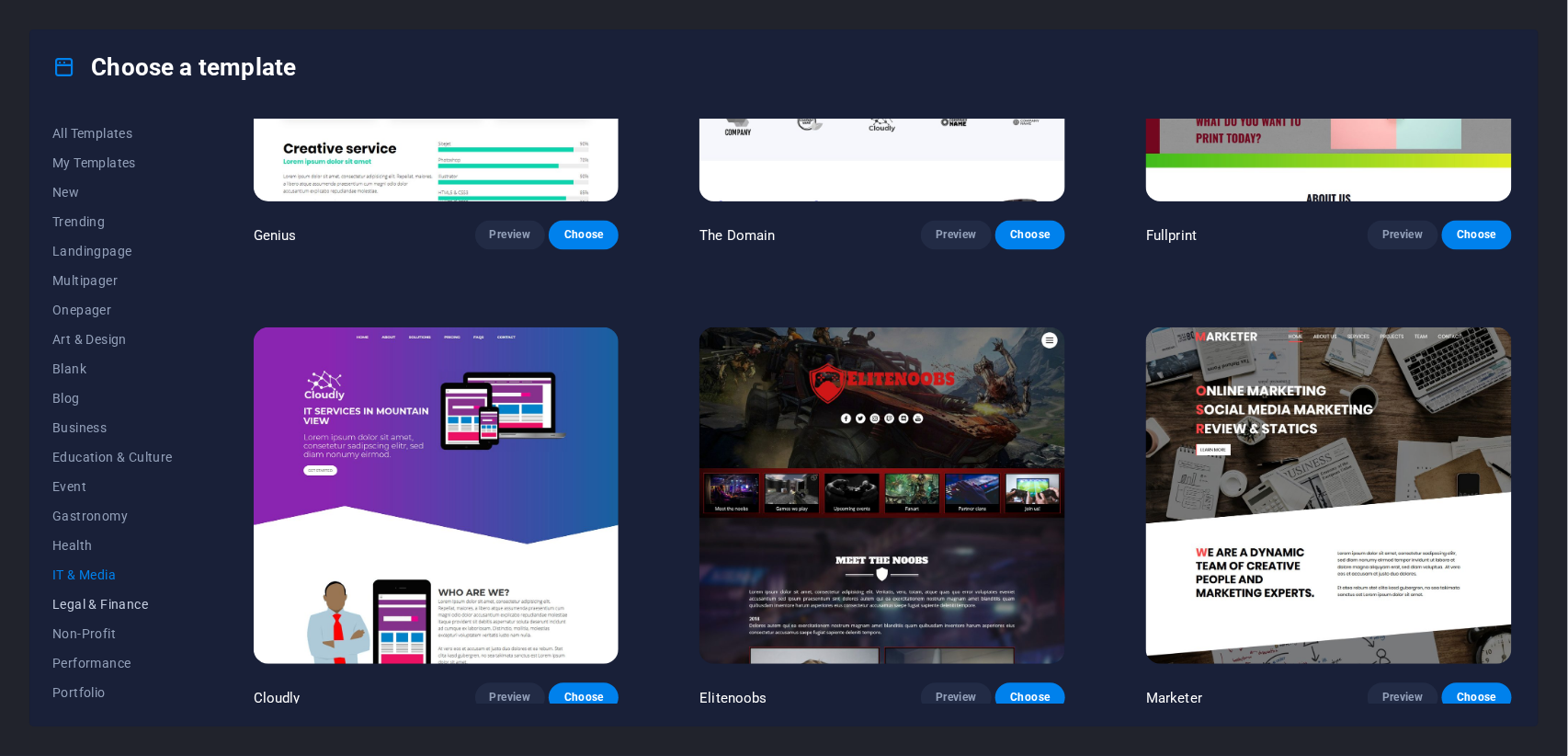 click on "Legal & Finance" at bounding box center (112, 604) 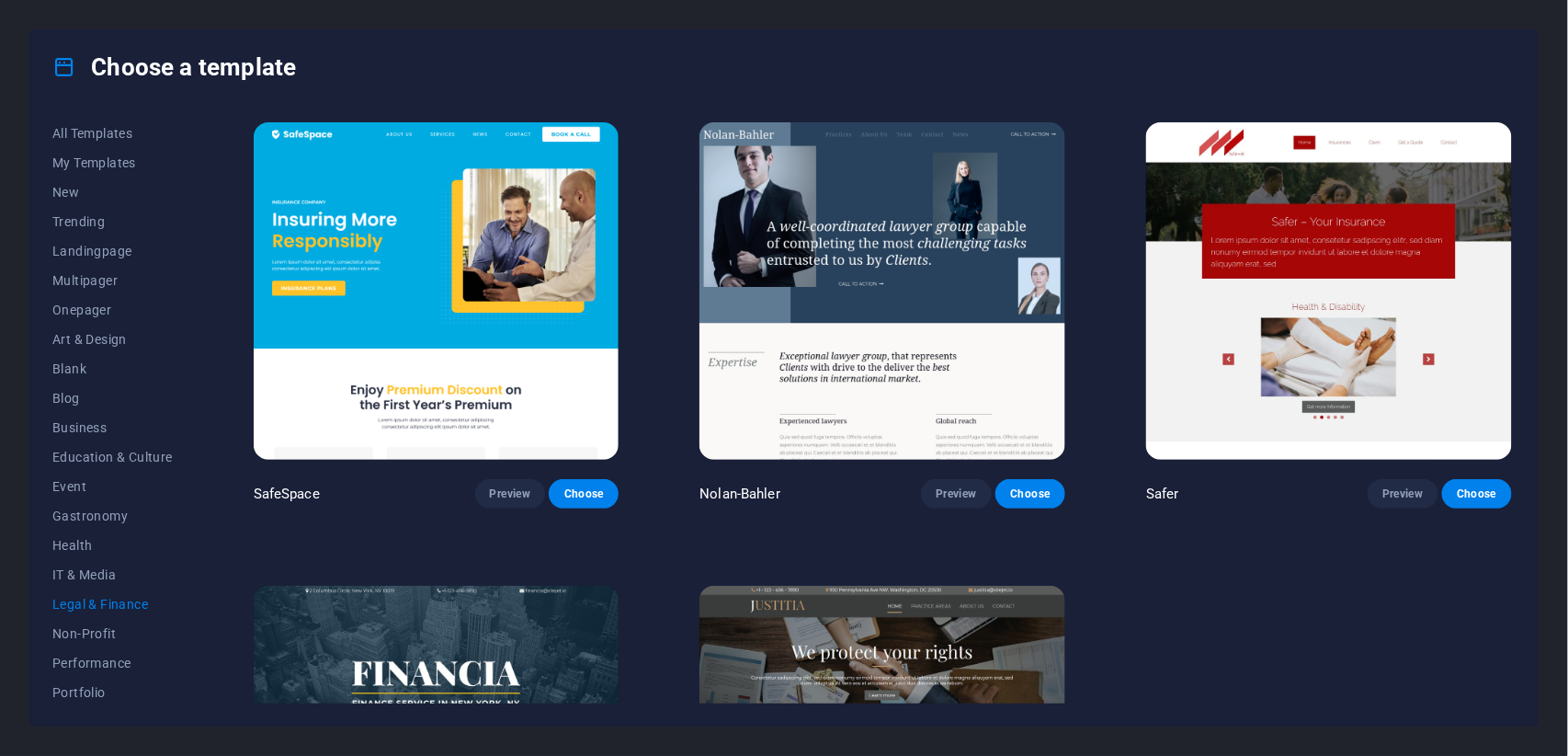 click at bounding box center (1329, 291) 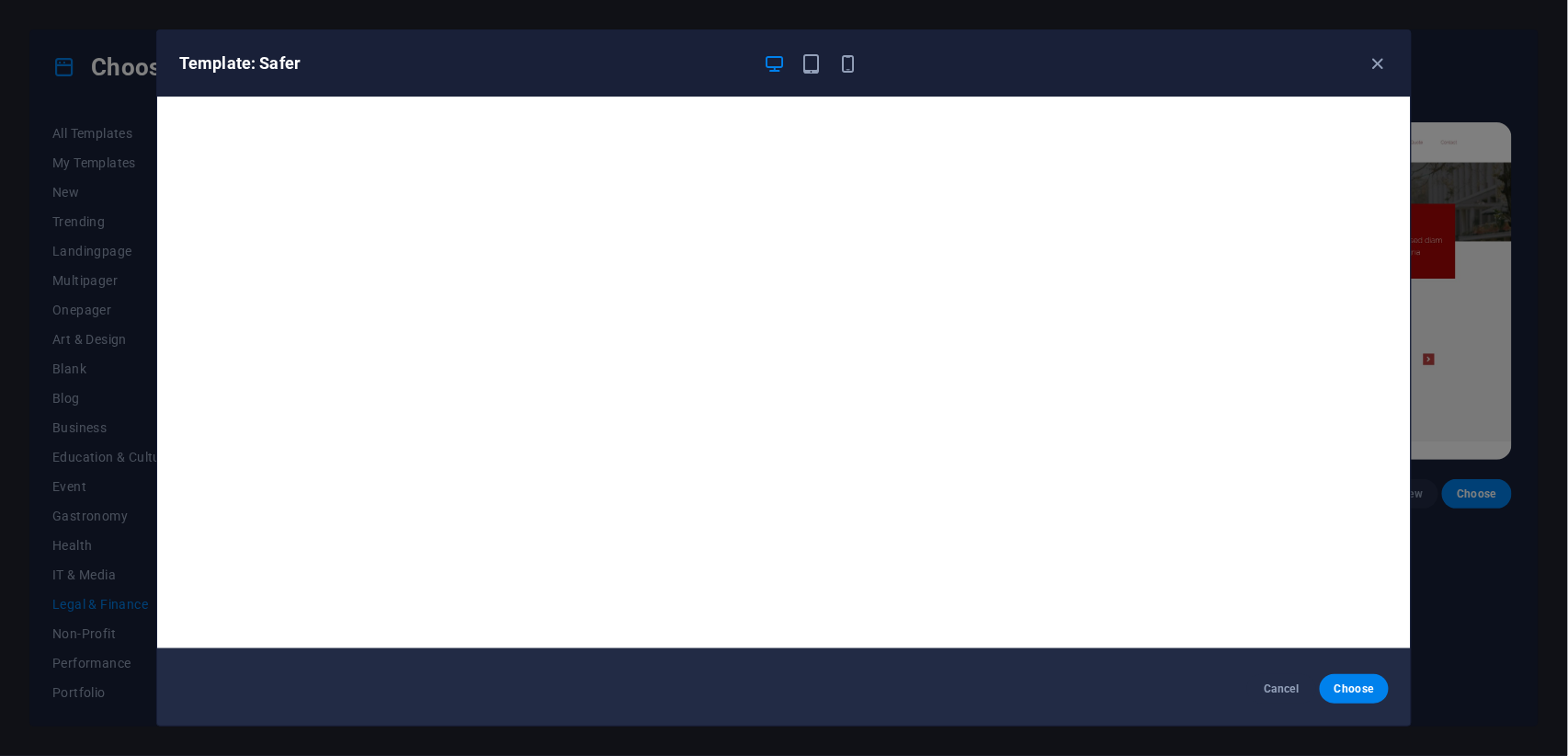 scroll, scrollTop: 5, scrollLeft: 0, axis: vertical 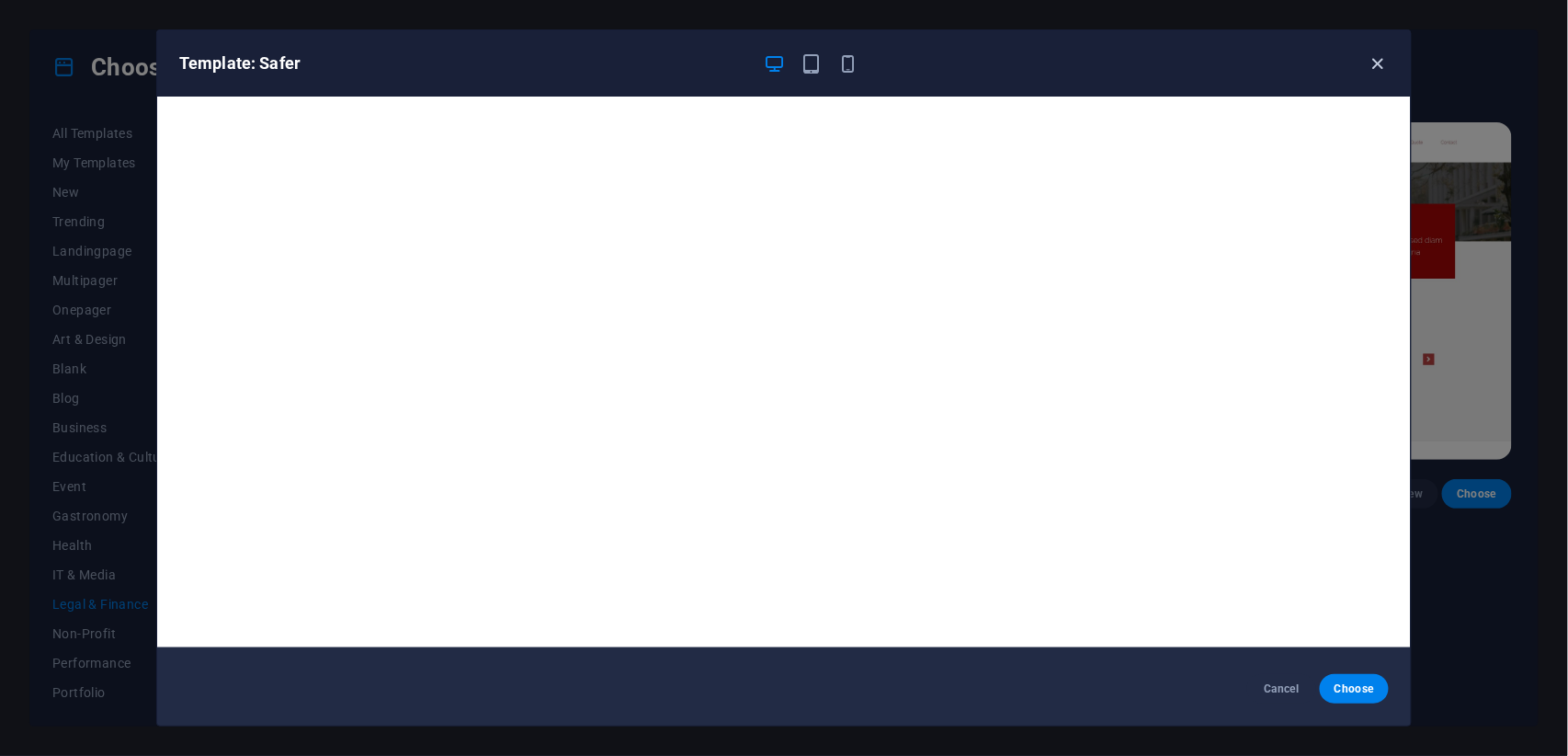 click at bounding box center (1378, 63) 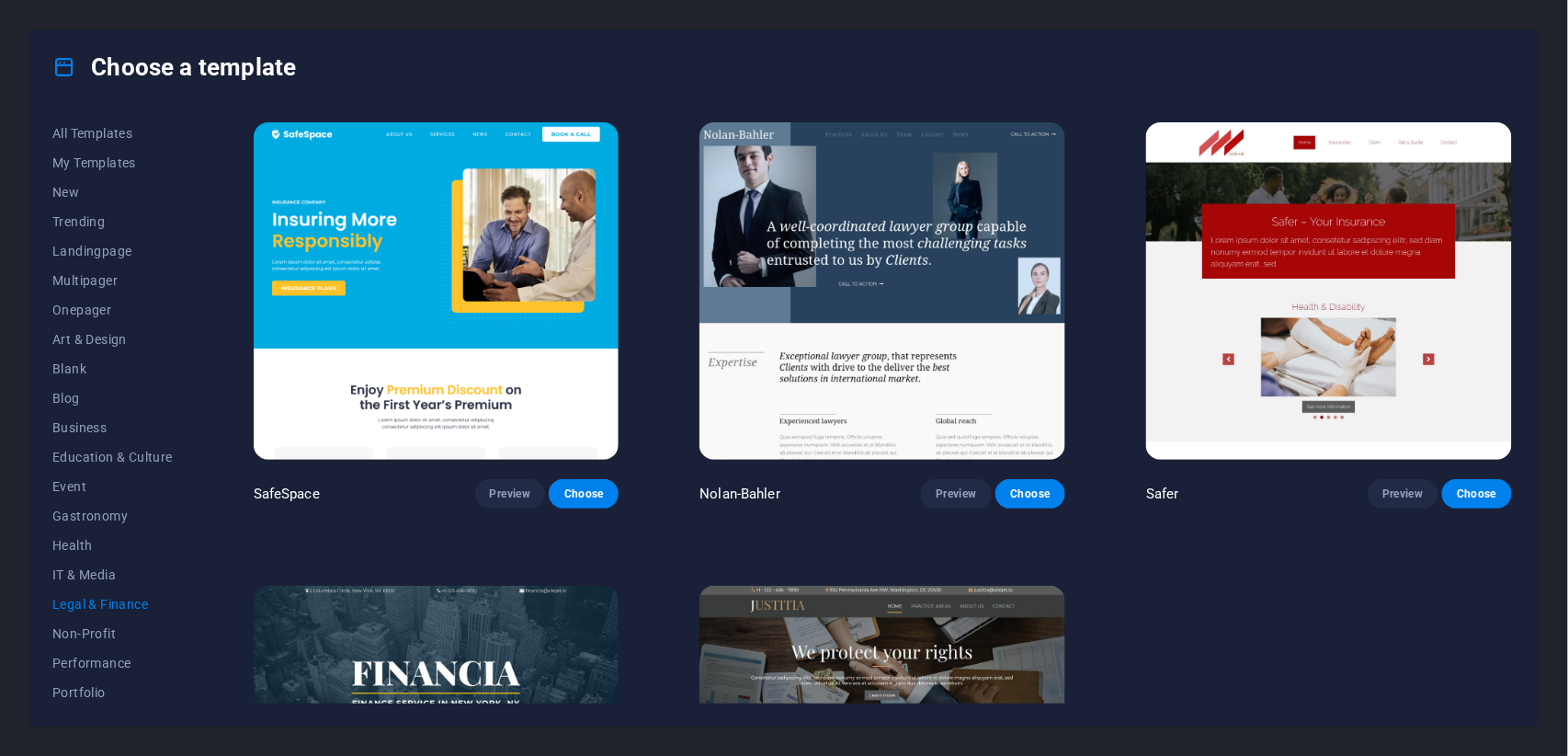 click at bounding box center [437, 291] 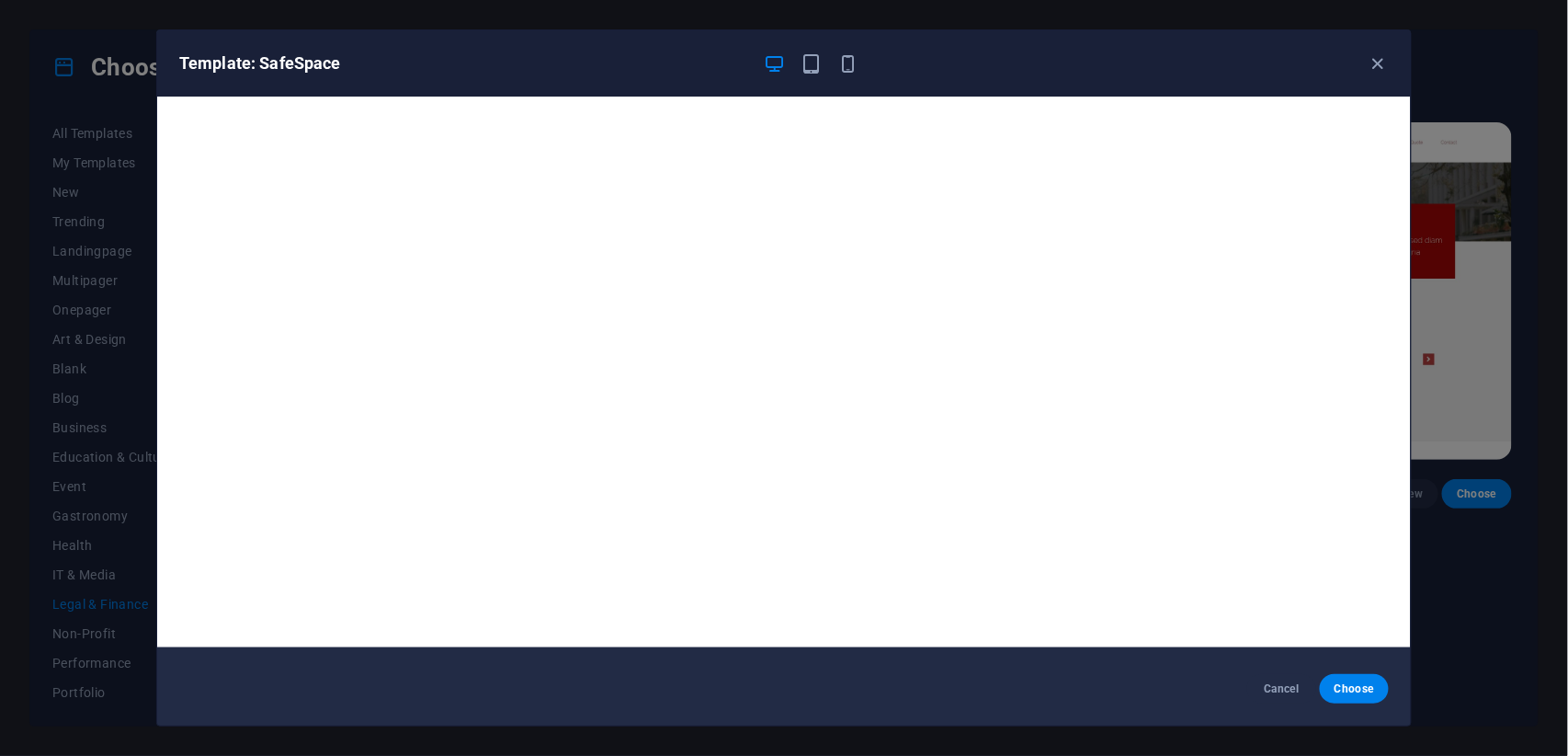 scroll, scrollTop: 0, scrollLeft: 0, axis: both 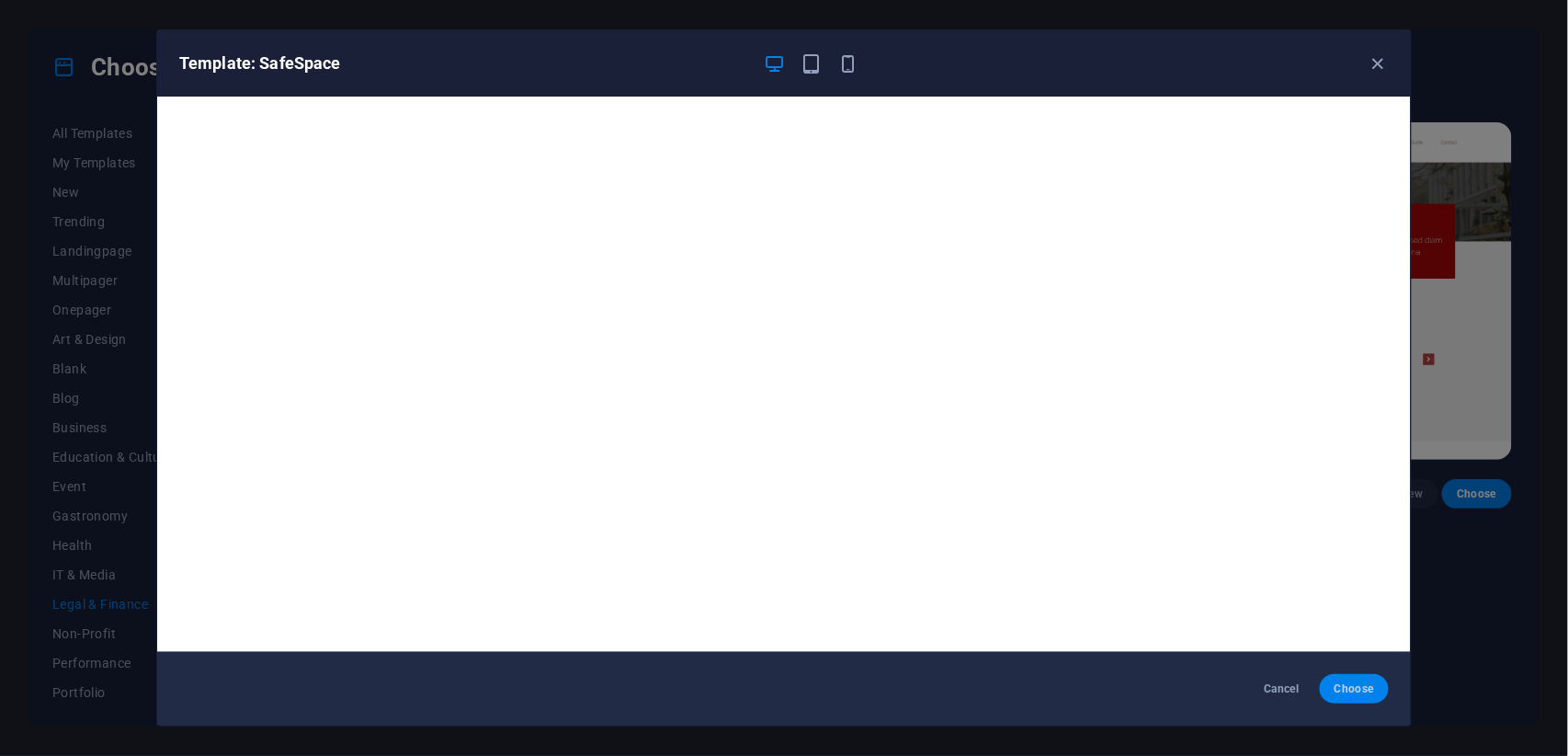 click on "Choose" at bounding box center (1354, 689) 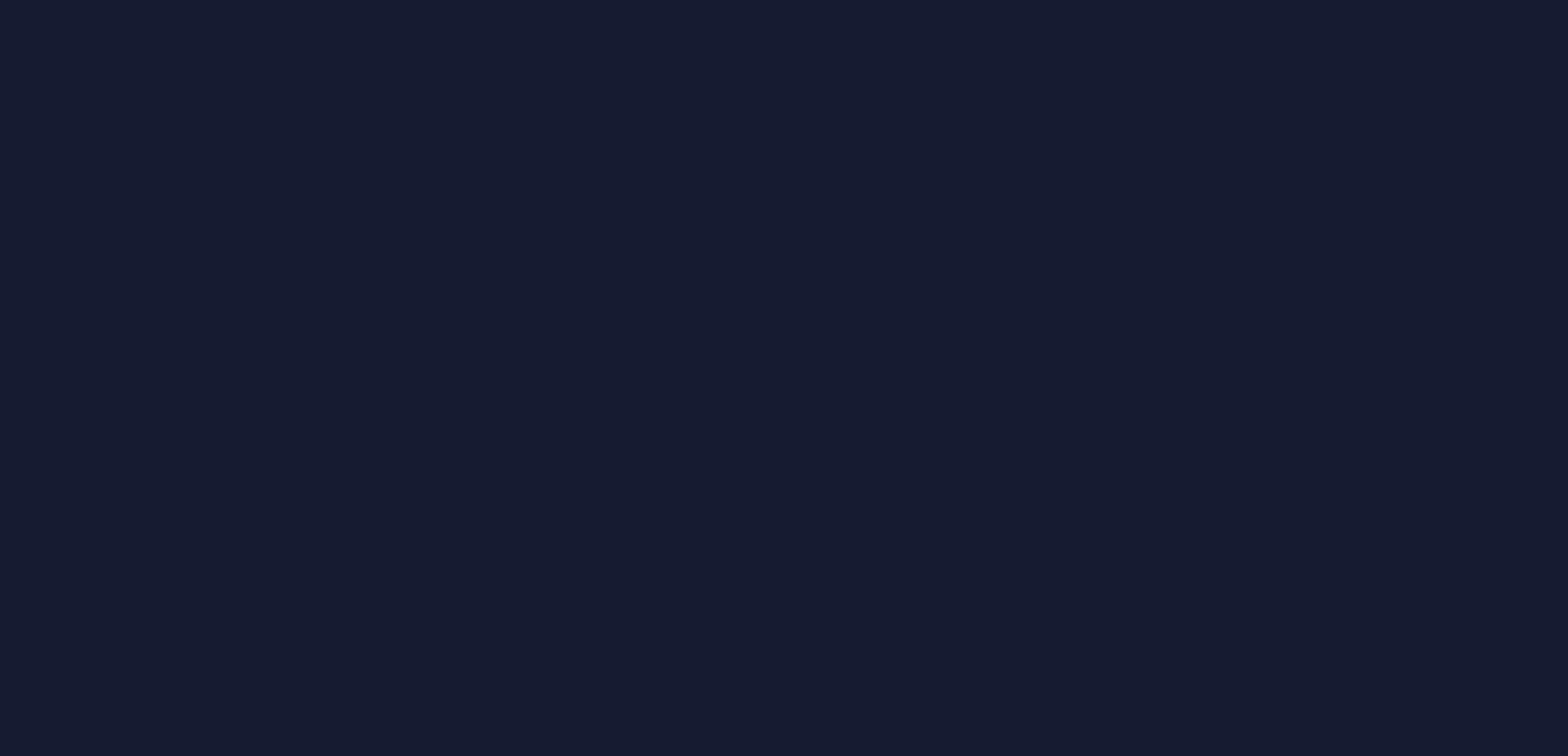 scroll, scrollTop: 0, scrollLeft: 0, axis: both 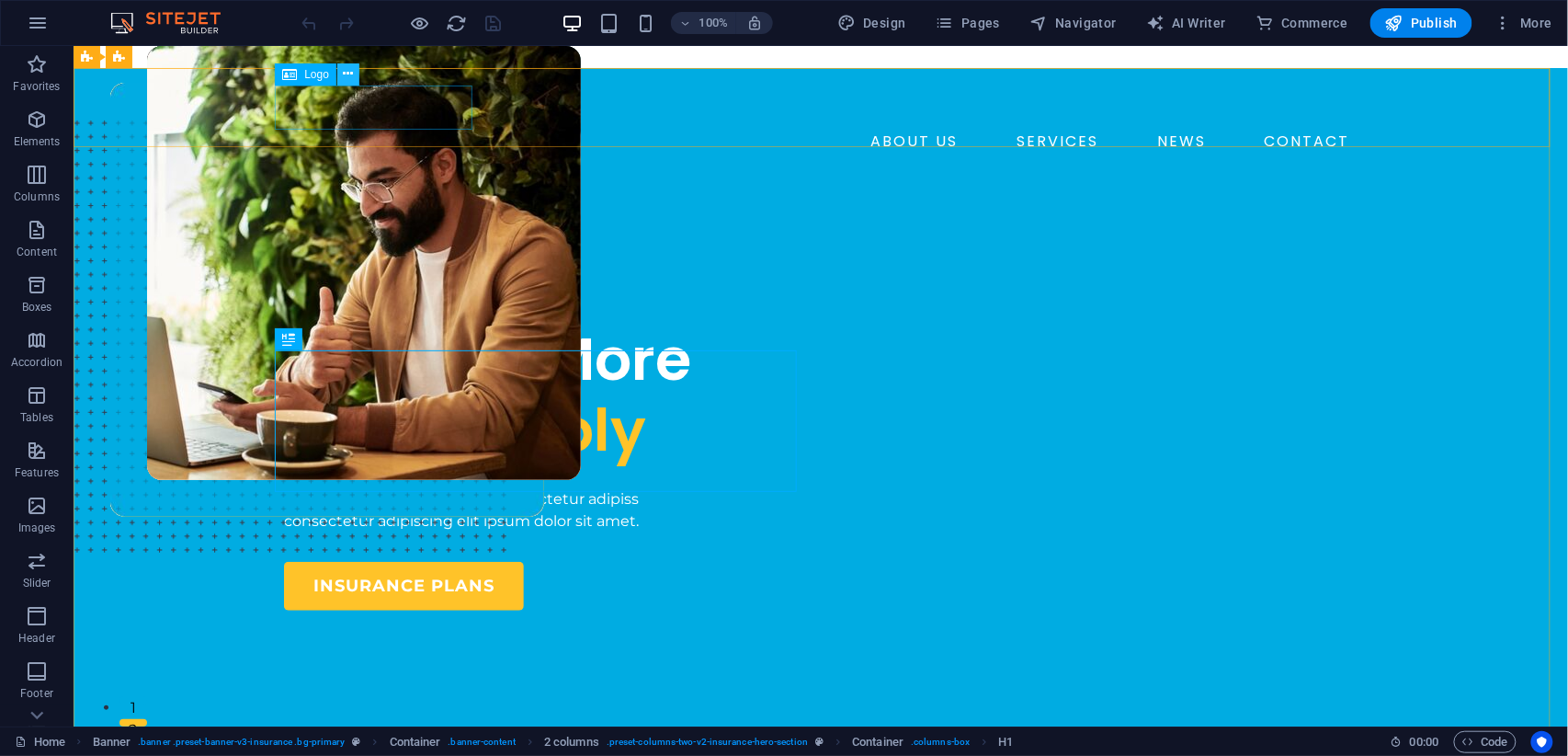 click at bounding box center (348, 74) 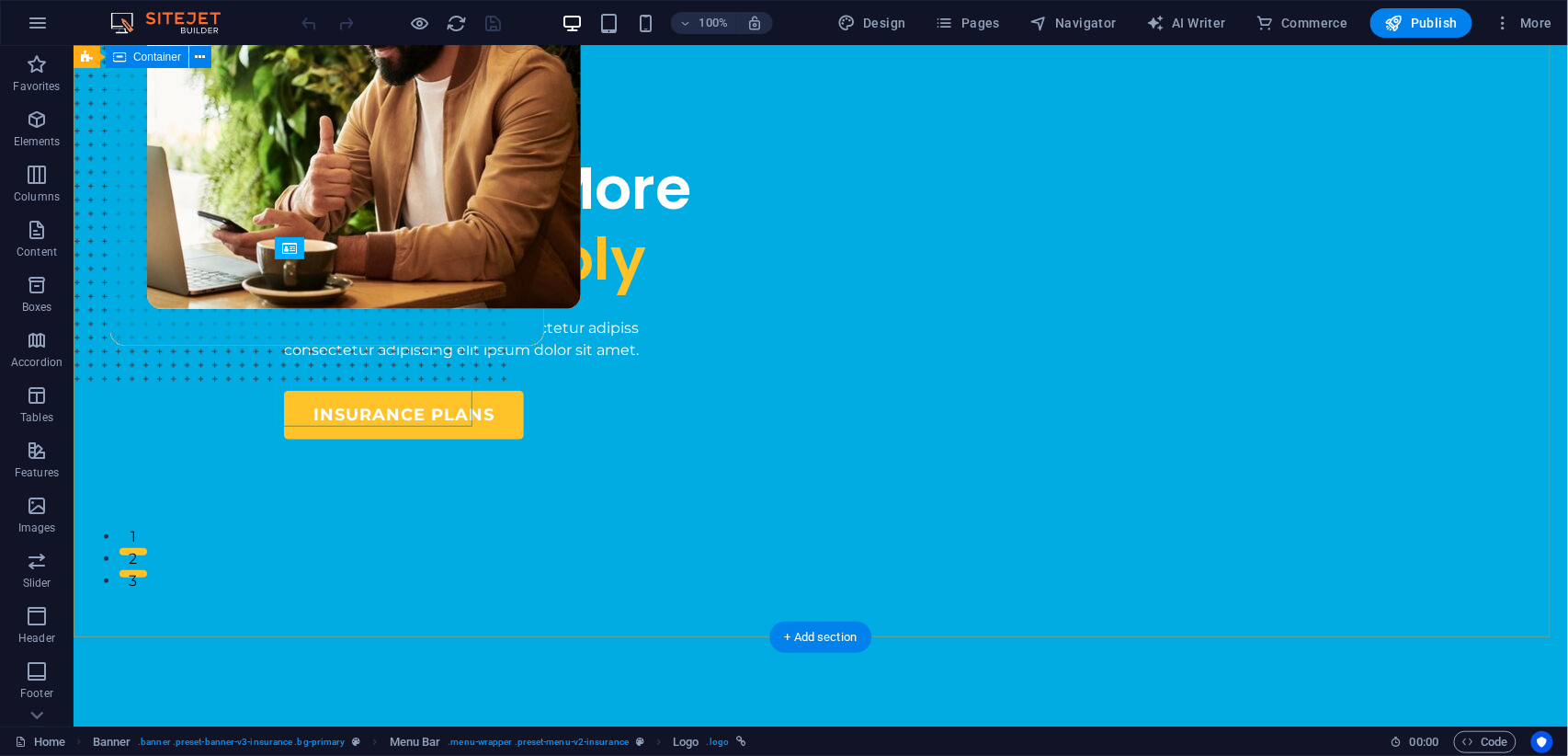 scroll, scrollTop: 0, scrollLeft: 0, axis: both 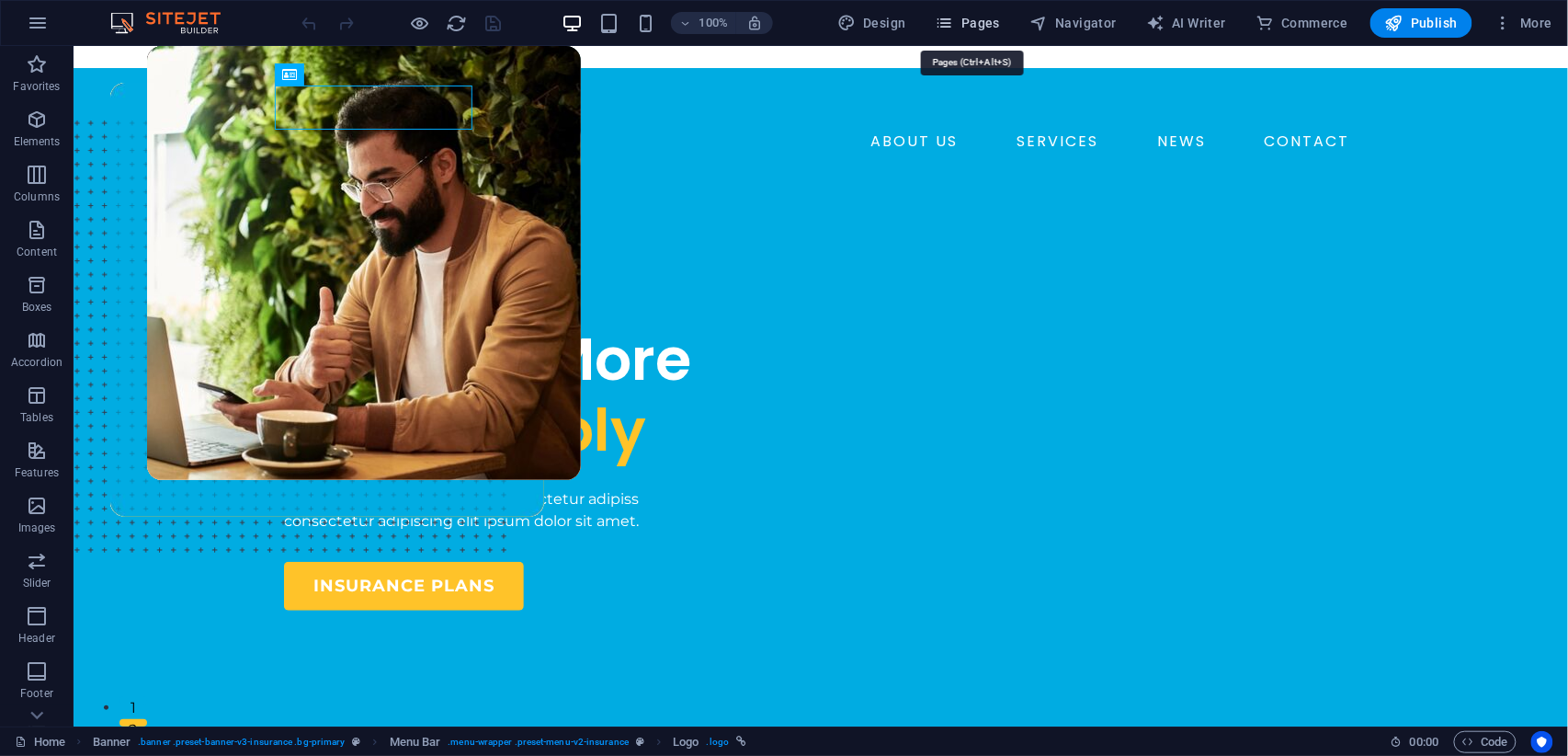 click on "Pages" at bounding box center [968, 23] 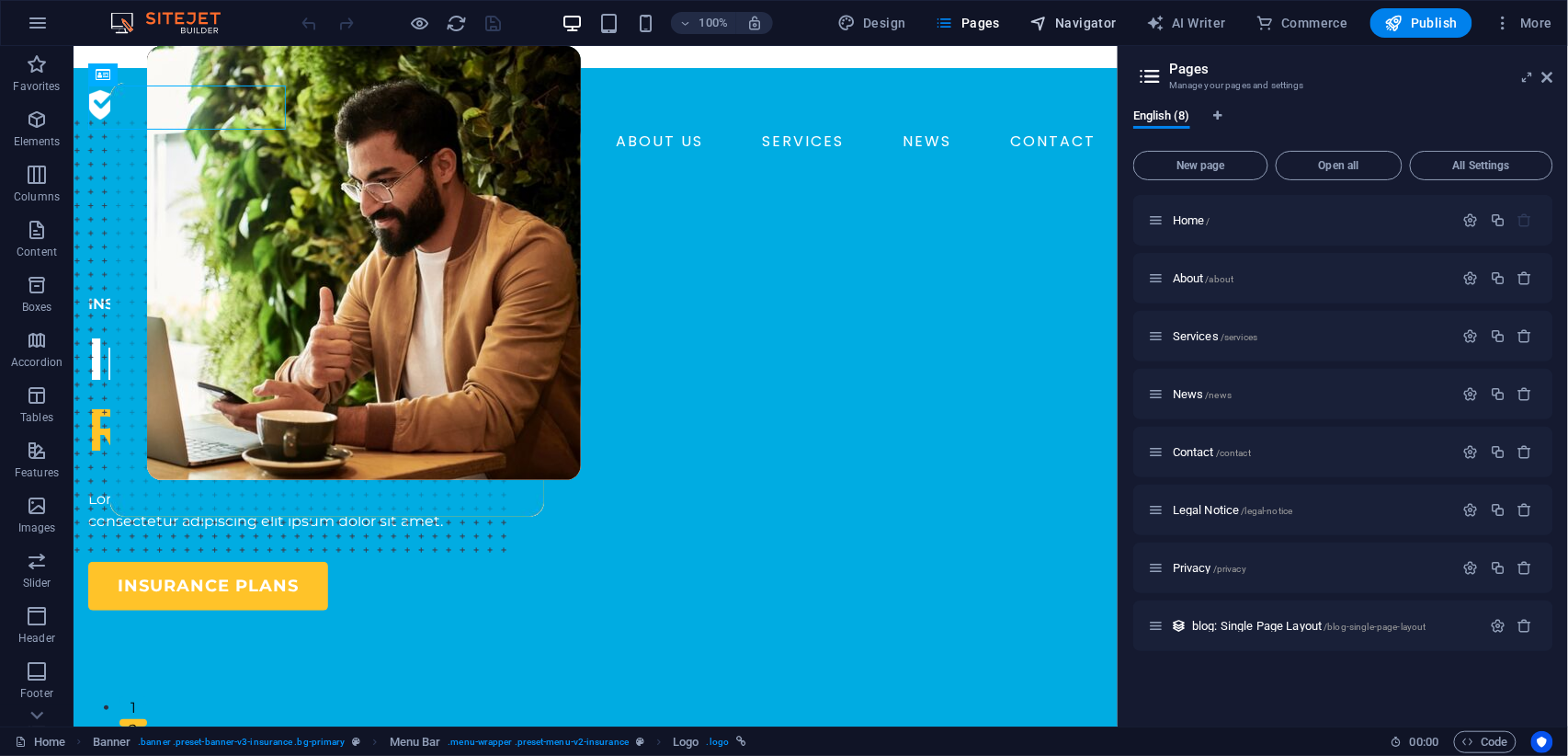 click on "Navigator" at bounding box center [1073, 23] 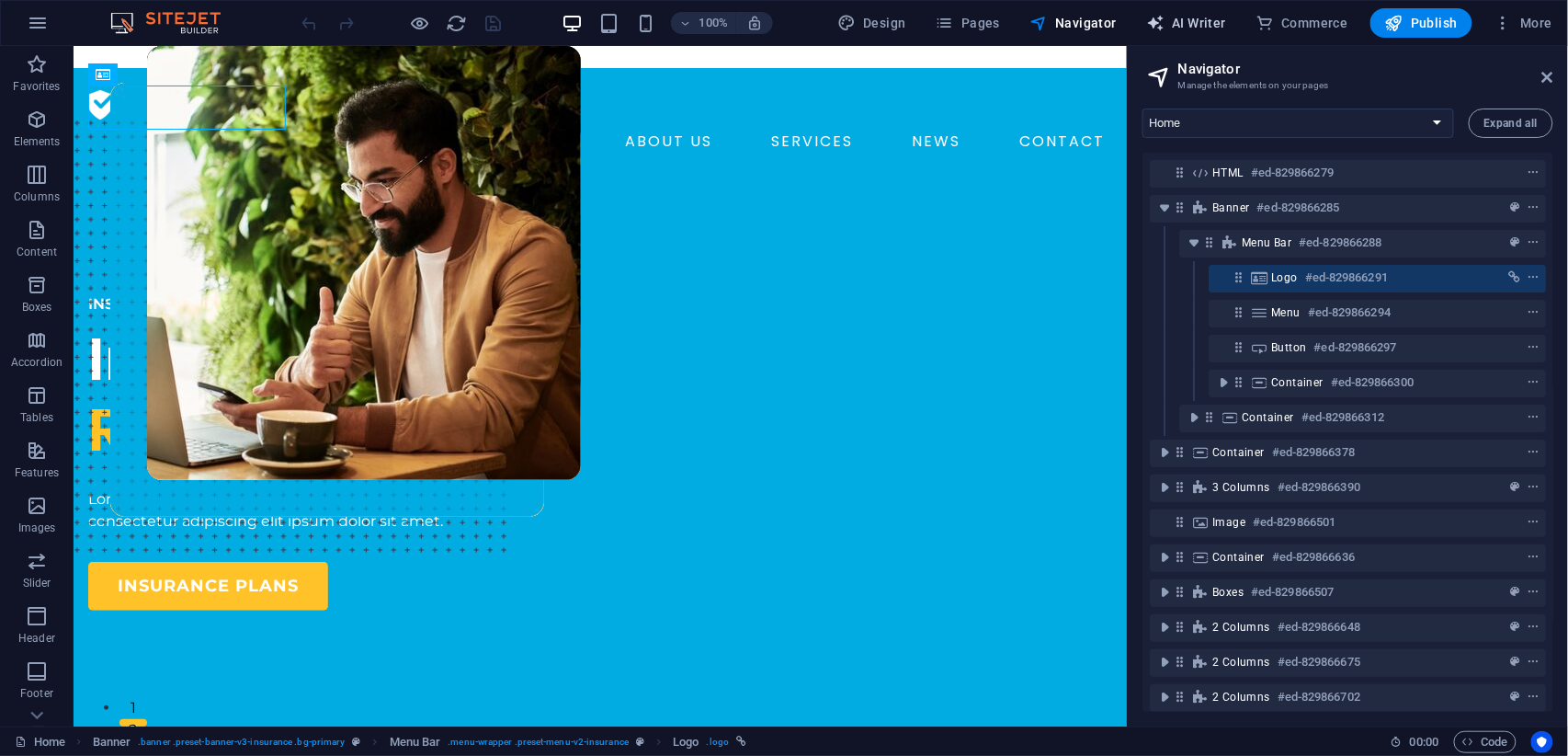 click on "AI Writer" at bounding box center (1186, 23) 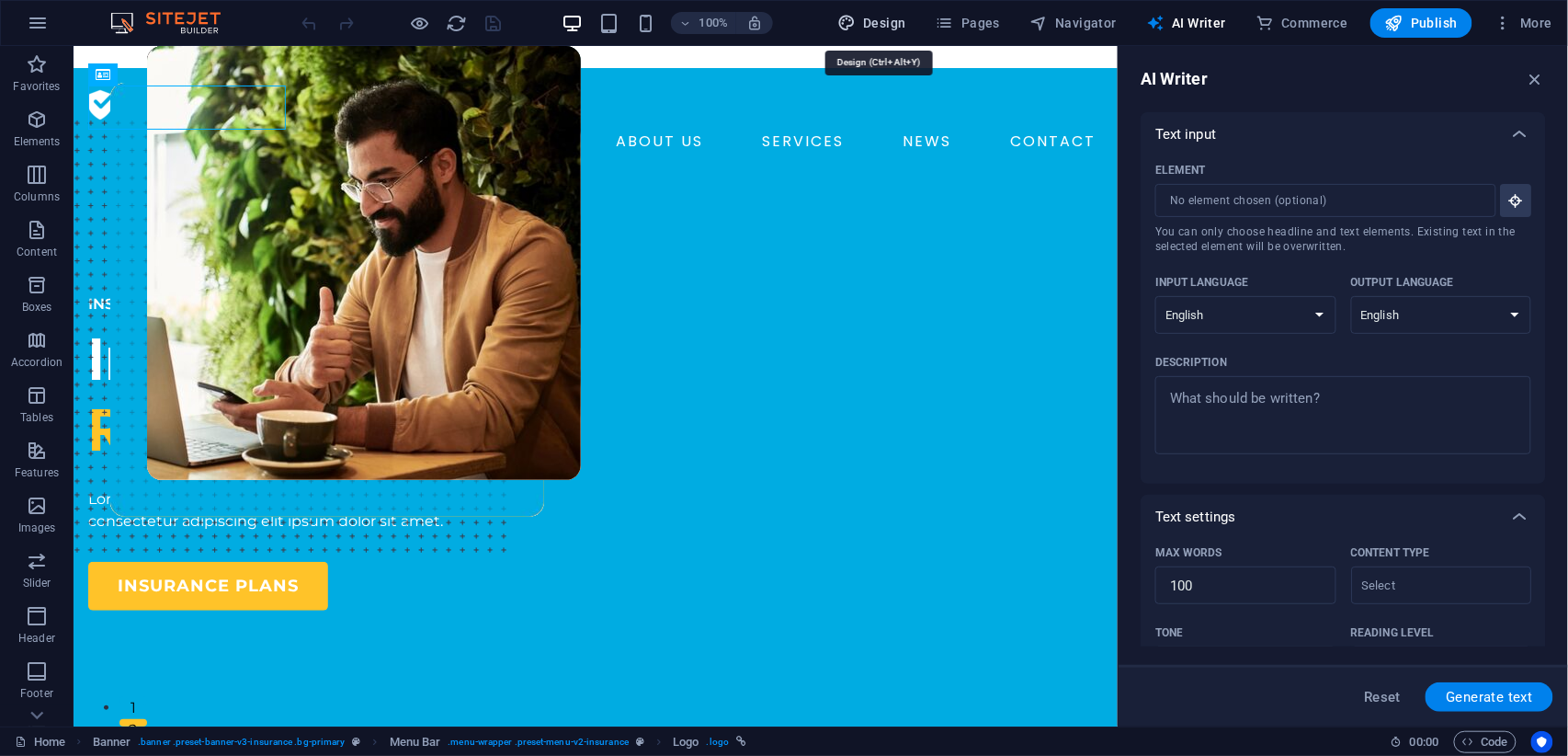 click on "Design" at bounding box center [871, 23] 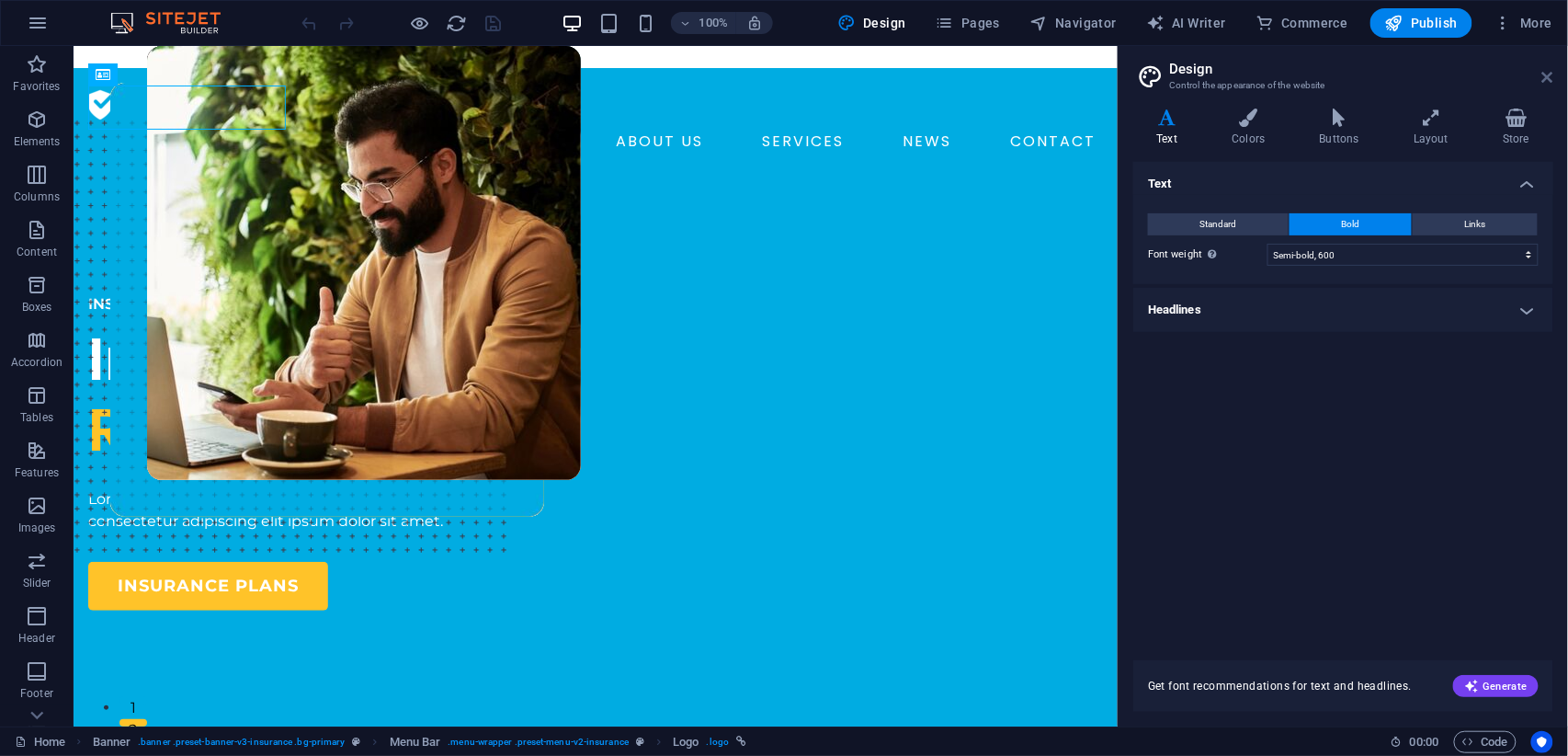 click at bounding box center (1548, 77) 